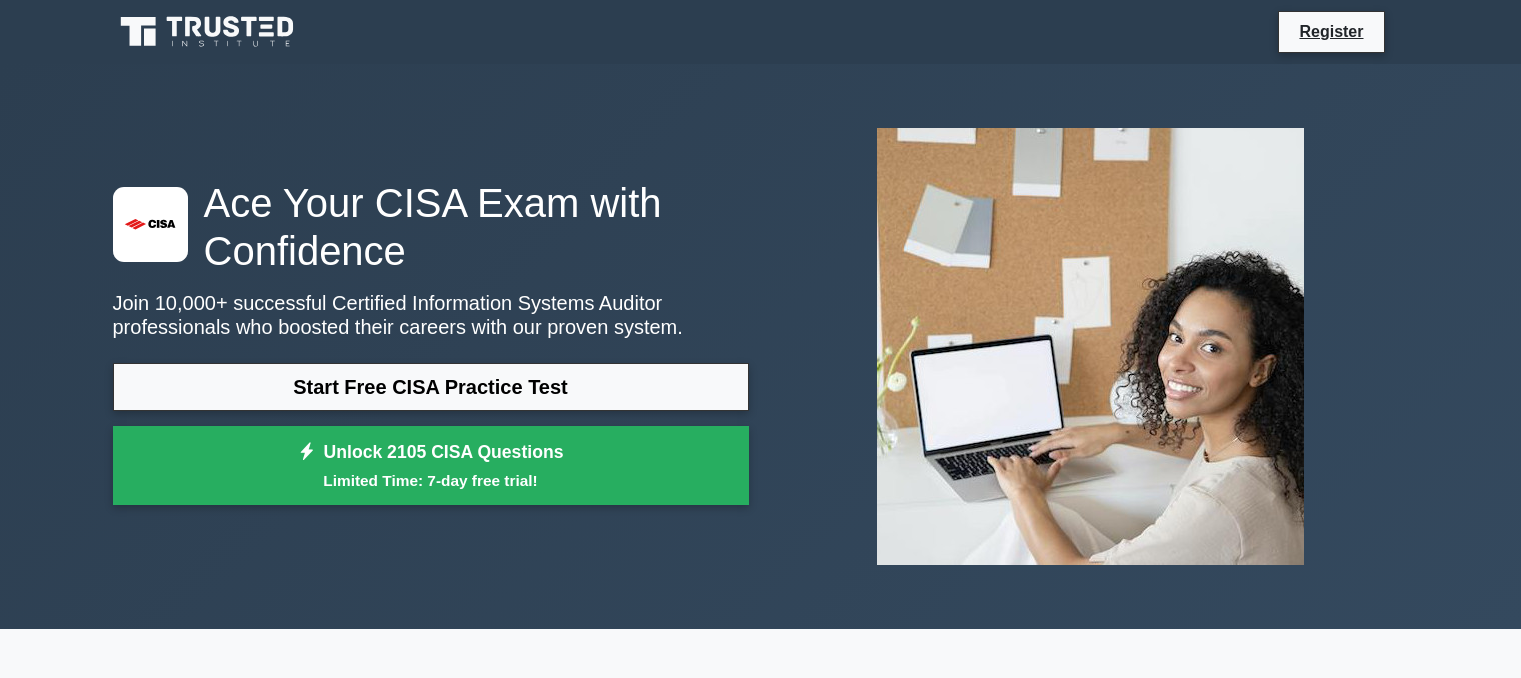 scroll, scrollTop: 0, scrollLeft: 0, axis: both 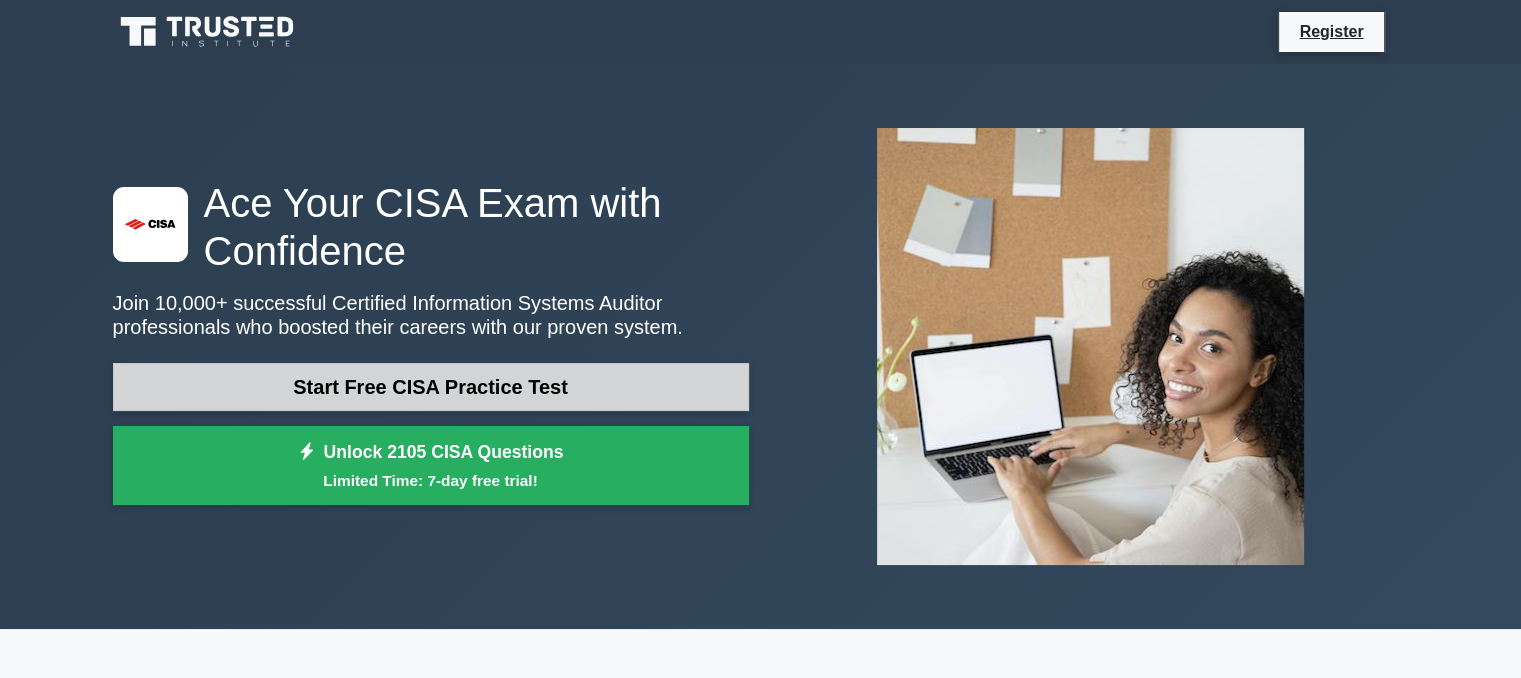 click on "Start Free CISA Practice Test" at bounding box center (431, 387) 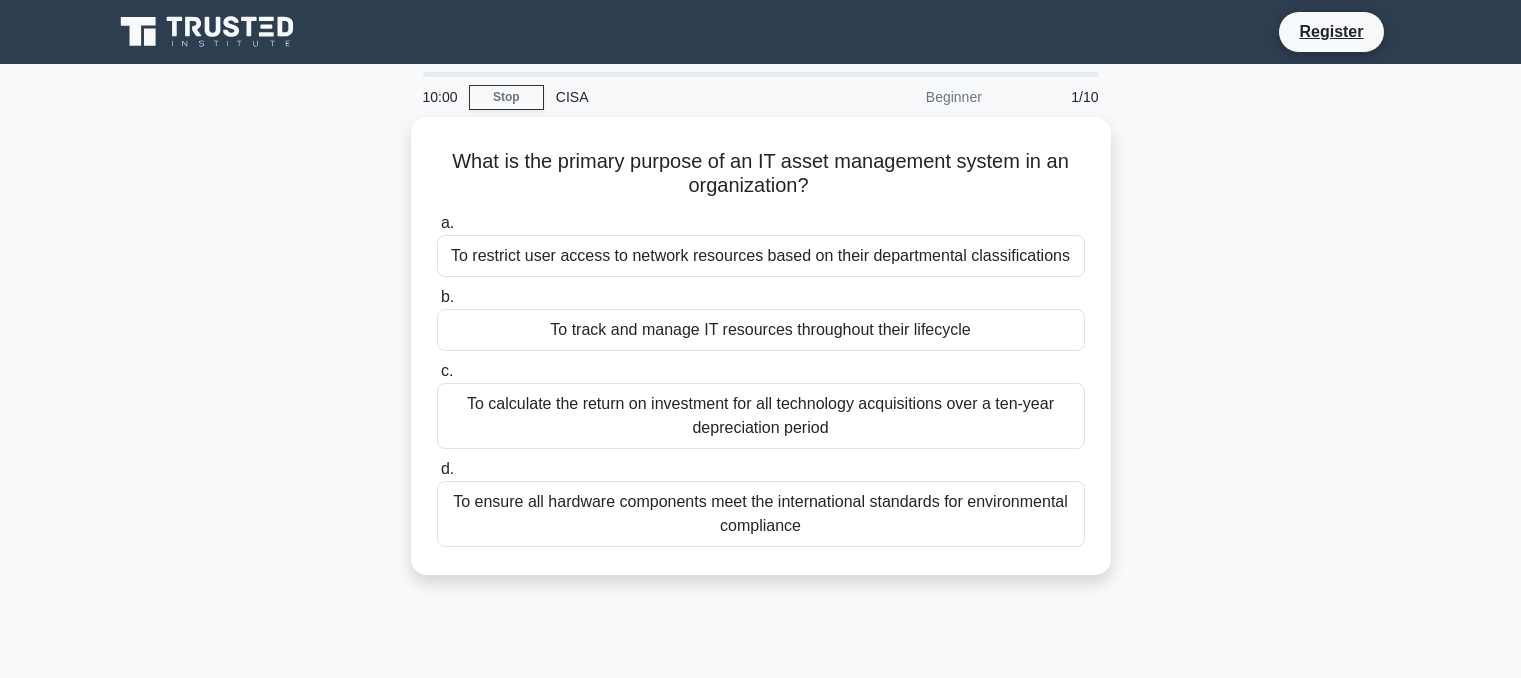 scroll, scrollTop: 0, scrollLeft: 0, axis: both 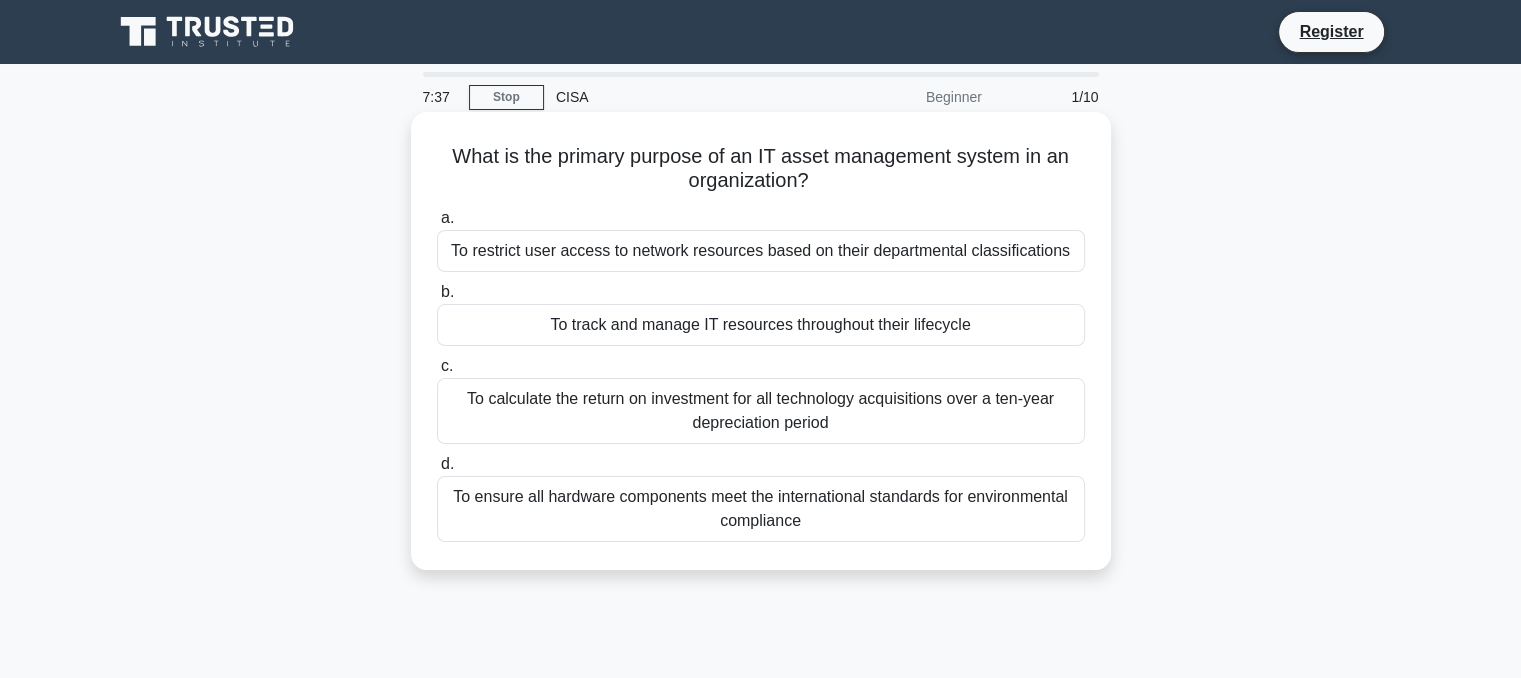 click on "To track and manage IT resources throughout their lifecycle" at bounding box center [761, 325] 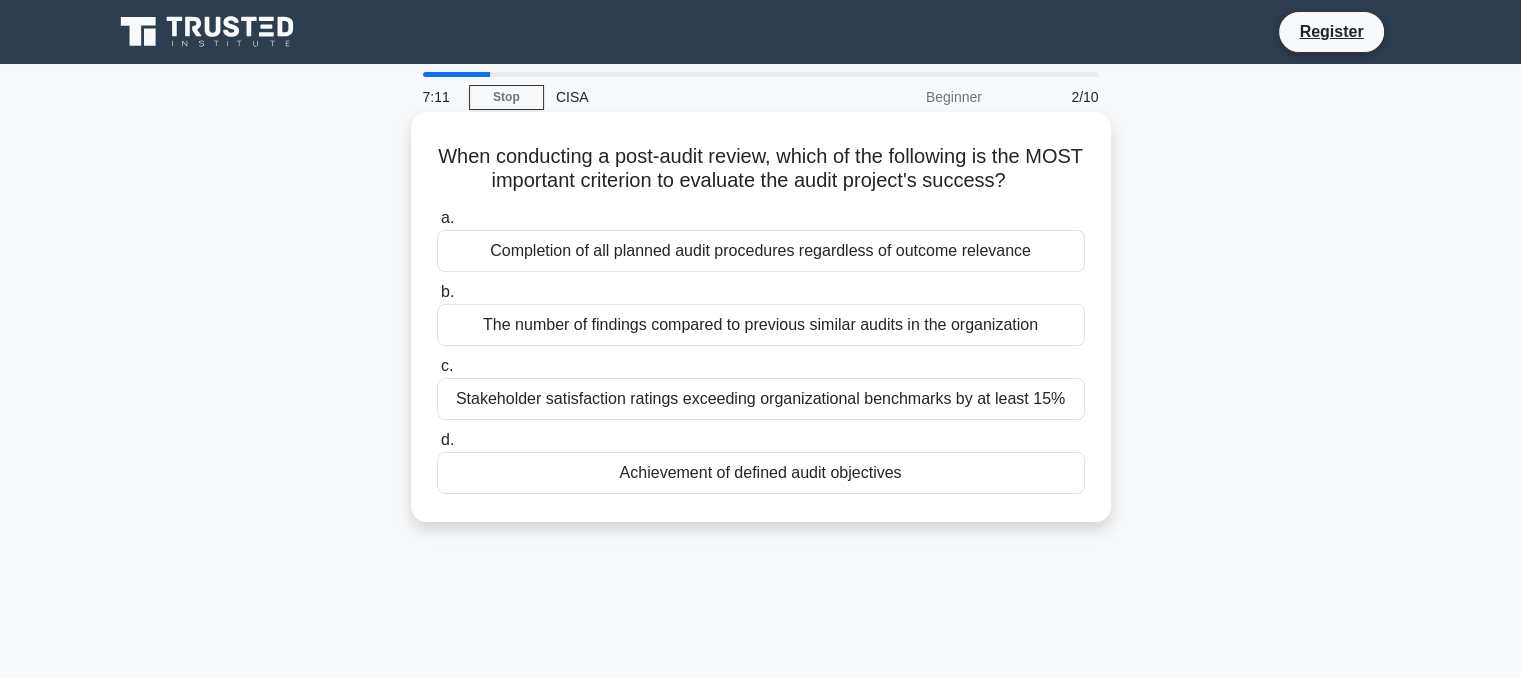 click on "Achievement of defined audit objectives" at bounding box center (761, 473) 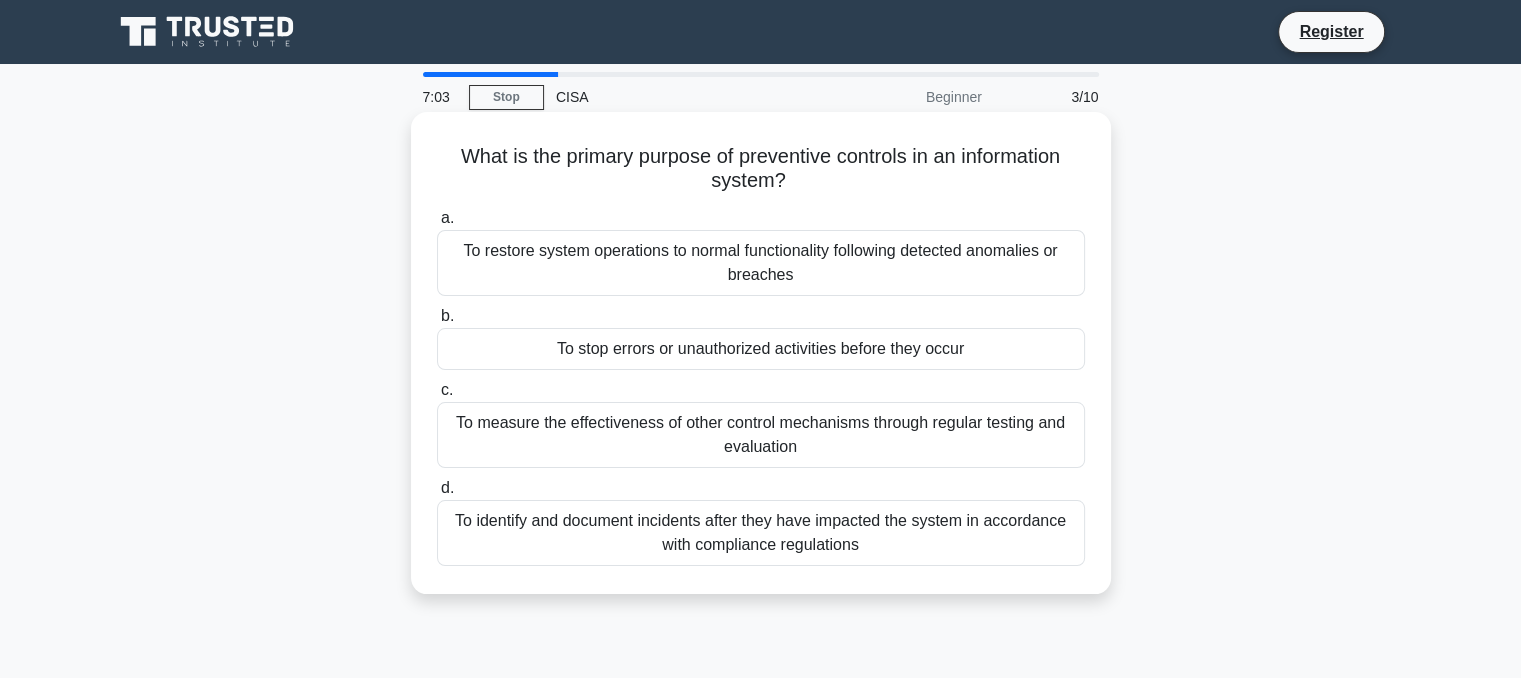 click on "To stop errors or unauthorized activities before they occur" at bounding box center (761, 349) 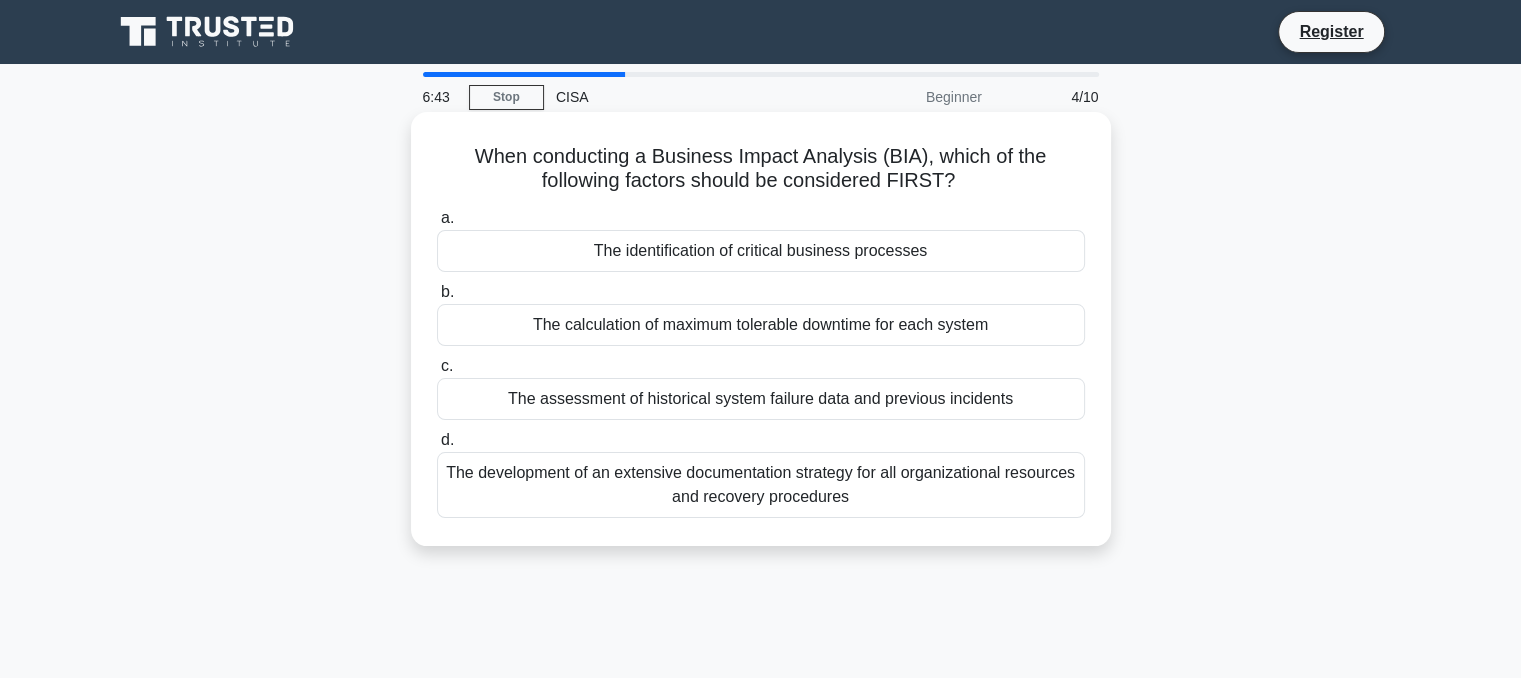 click on "The identification of critical business processes" at bounding box center [761, 251] 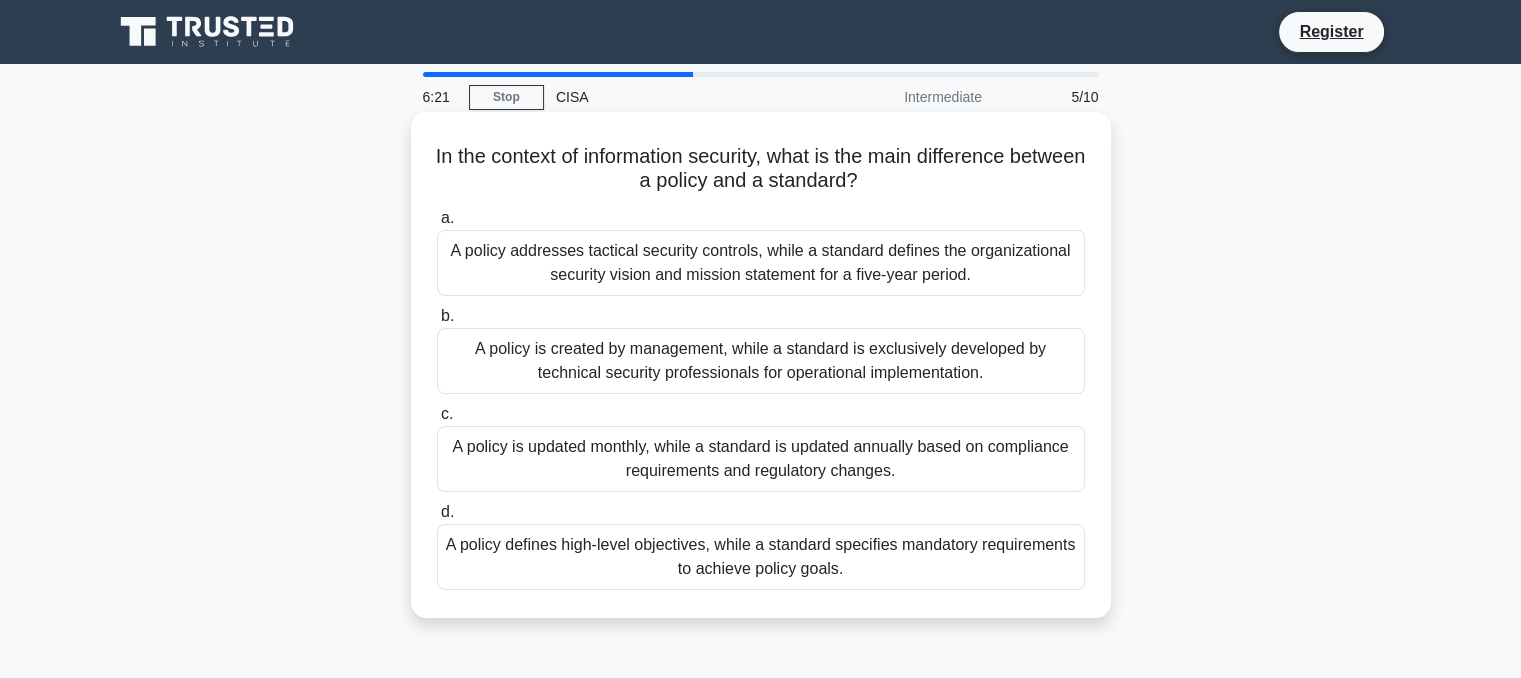 click on "A policy defines high-level objectives, while a standard specifies mandatory requirements to achieve policy goals." at bounding box center [761, 557] 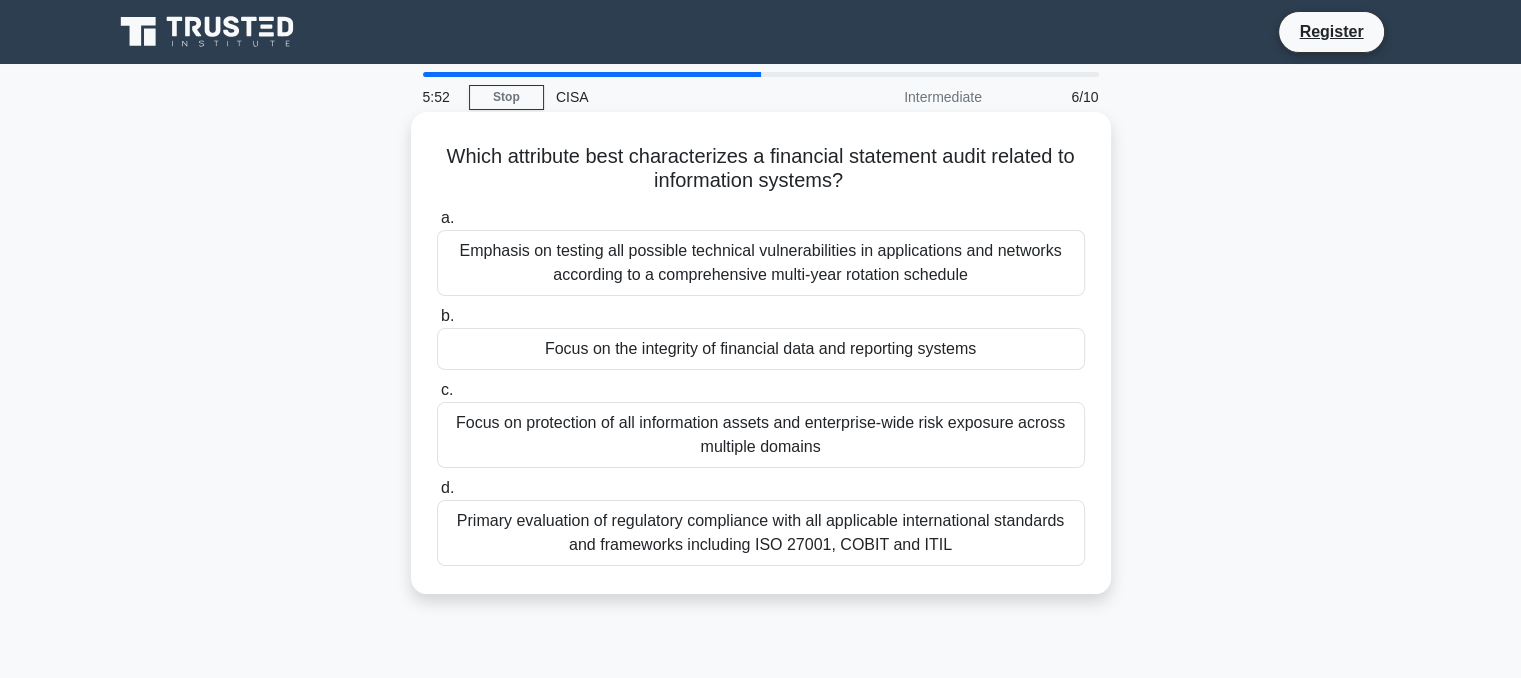 click on "Focus on the integrity of financial data and reporting systems" at bounding box center (761, 349) 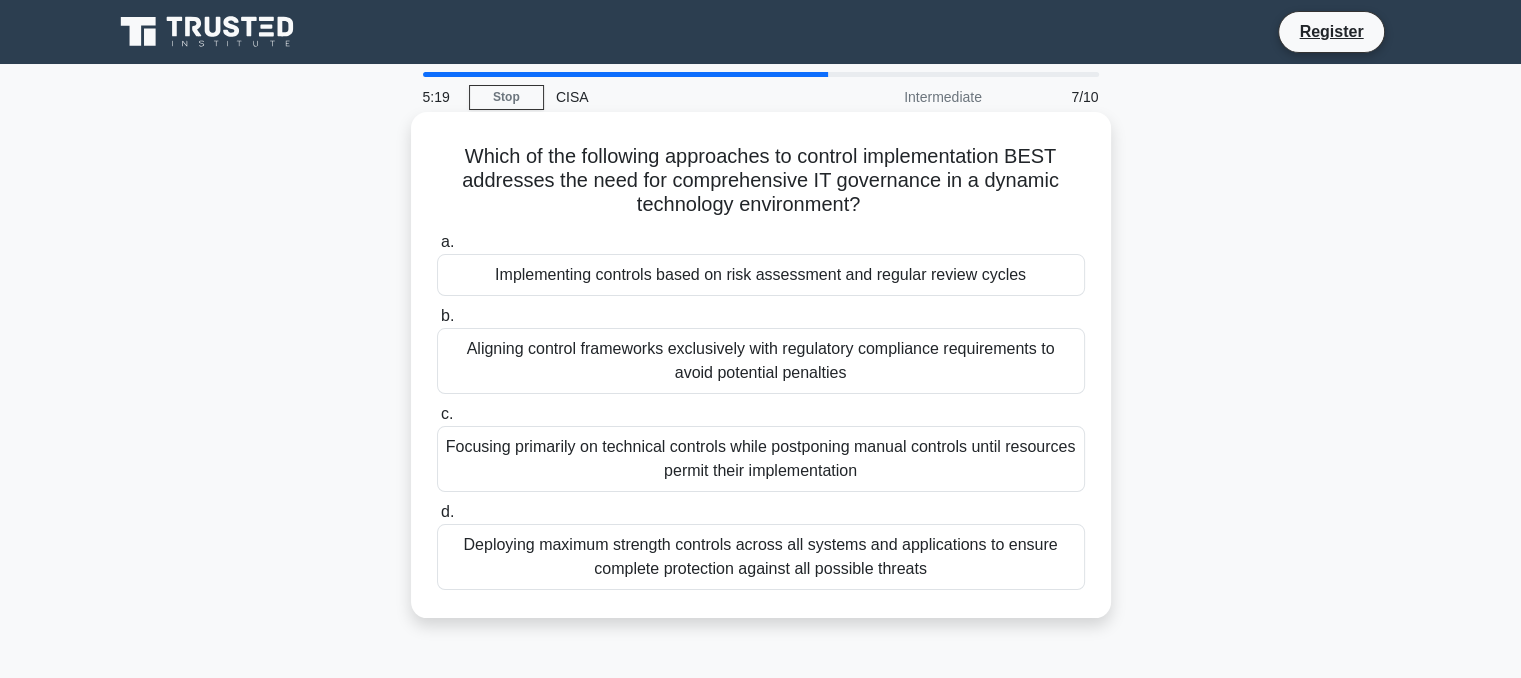 click on ".spinner_0XTQ{transform-origin:center;animation:spinner_y6GP .75s linear infinite}@keyframes spinner_y6GP{100%{transform:rotate(360deg)}}" 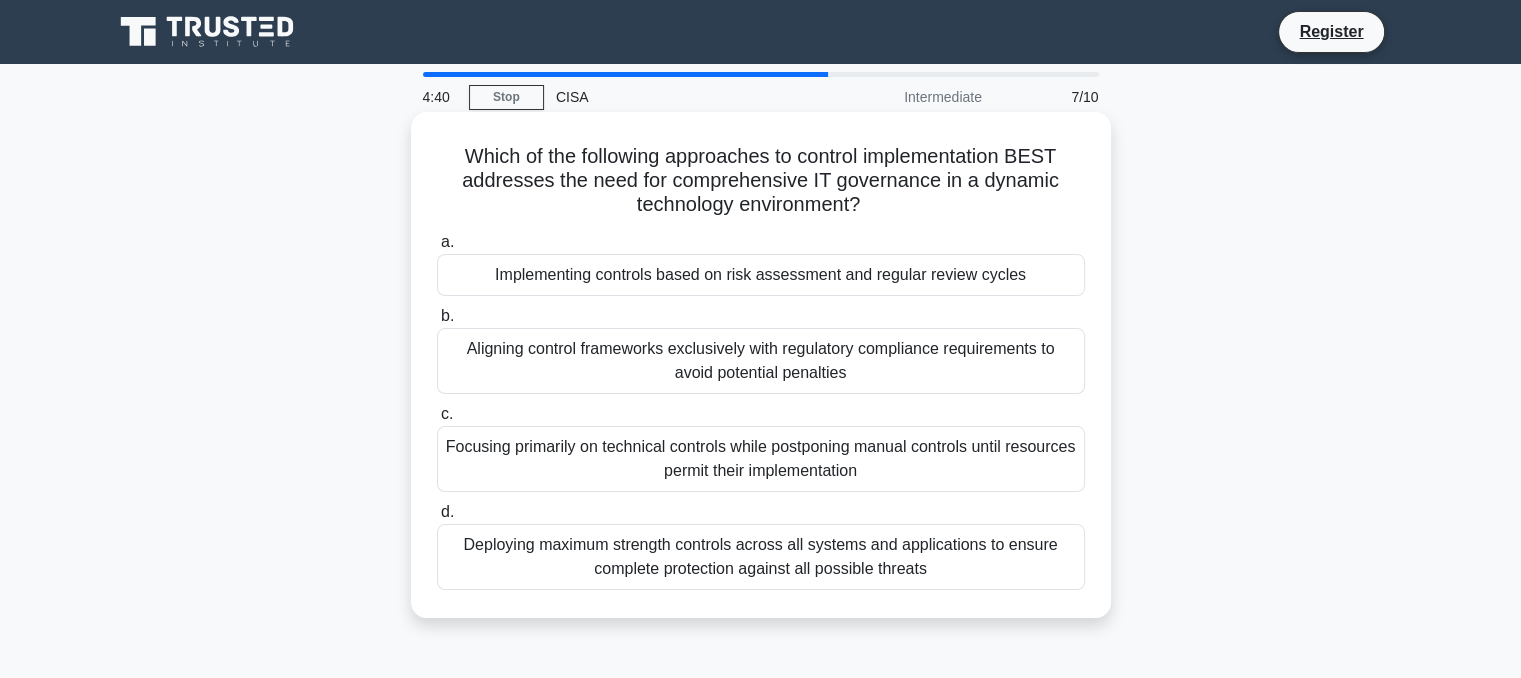 click on "Aligning control frameworks exclusively with regulatory compliance requirements to avoid potential penalties" at bounding box center (761, 361) 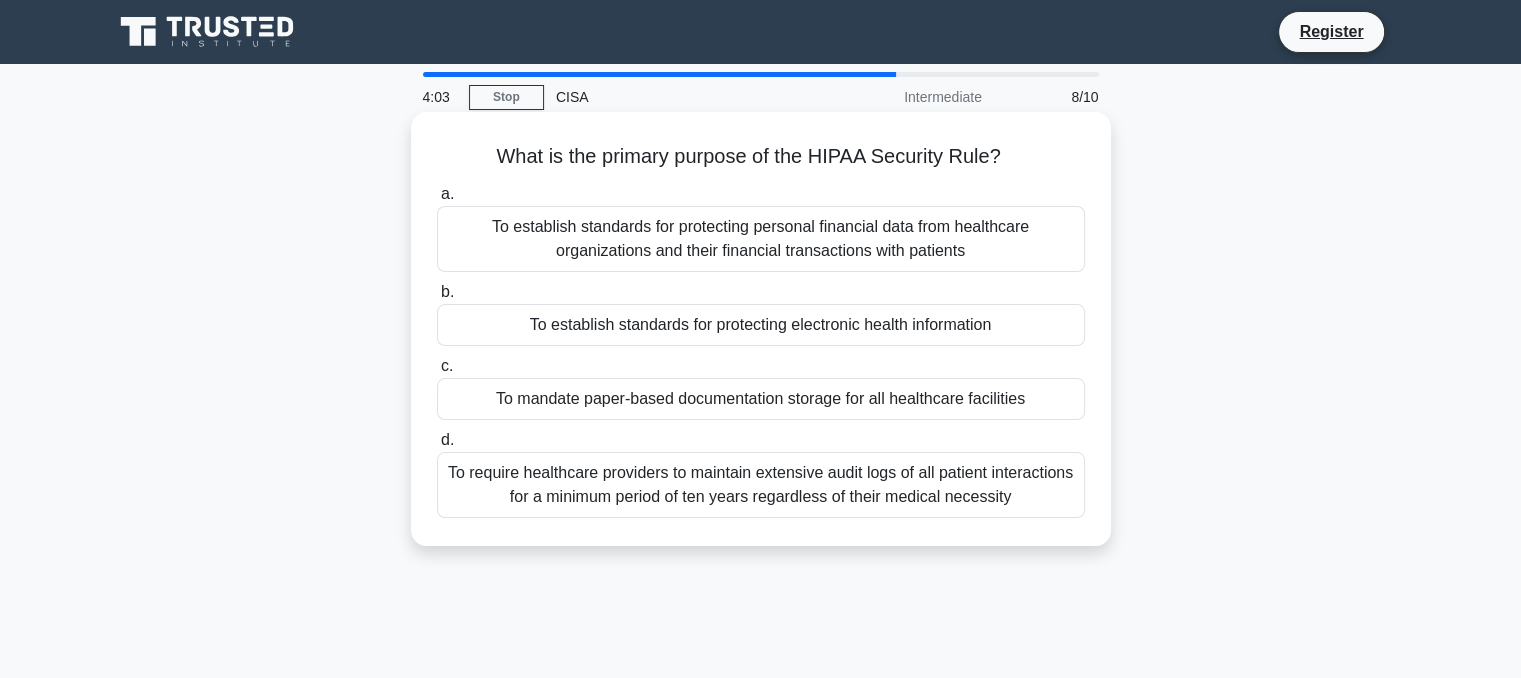 click on "To require healthcare providers to maintain extensive audit logs of all patient interactions for a minimum period of ten years regardless of their medical necessity" at bounding box center [761, 485] 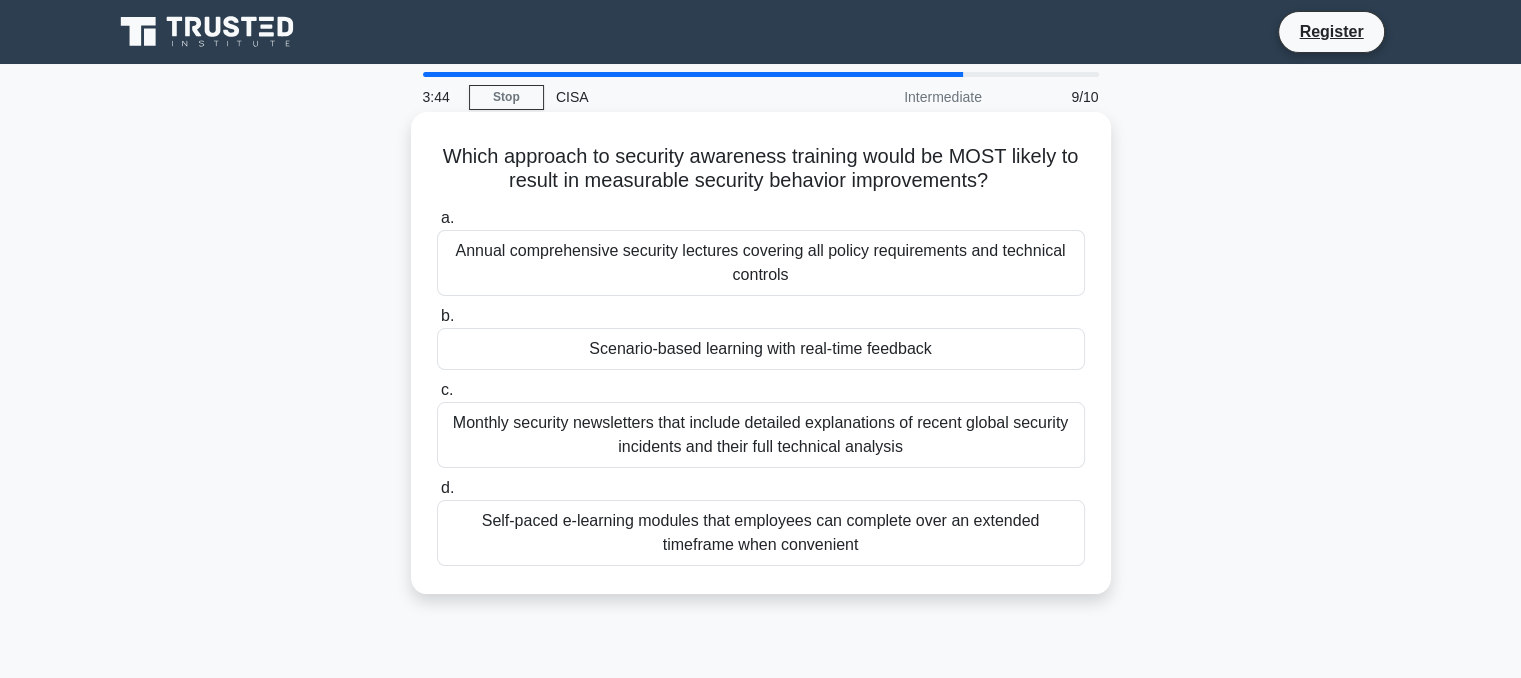 click on "Scenario-based learning with real-time feedback" at bounding box center (761, 349) 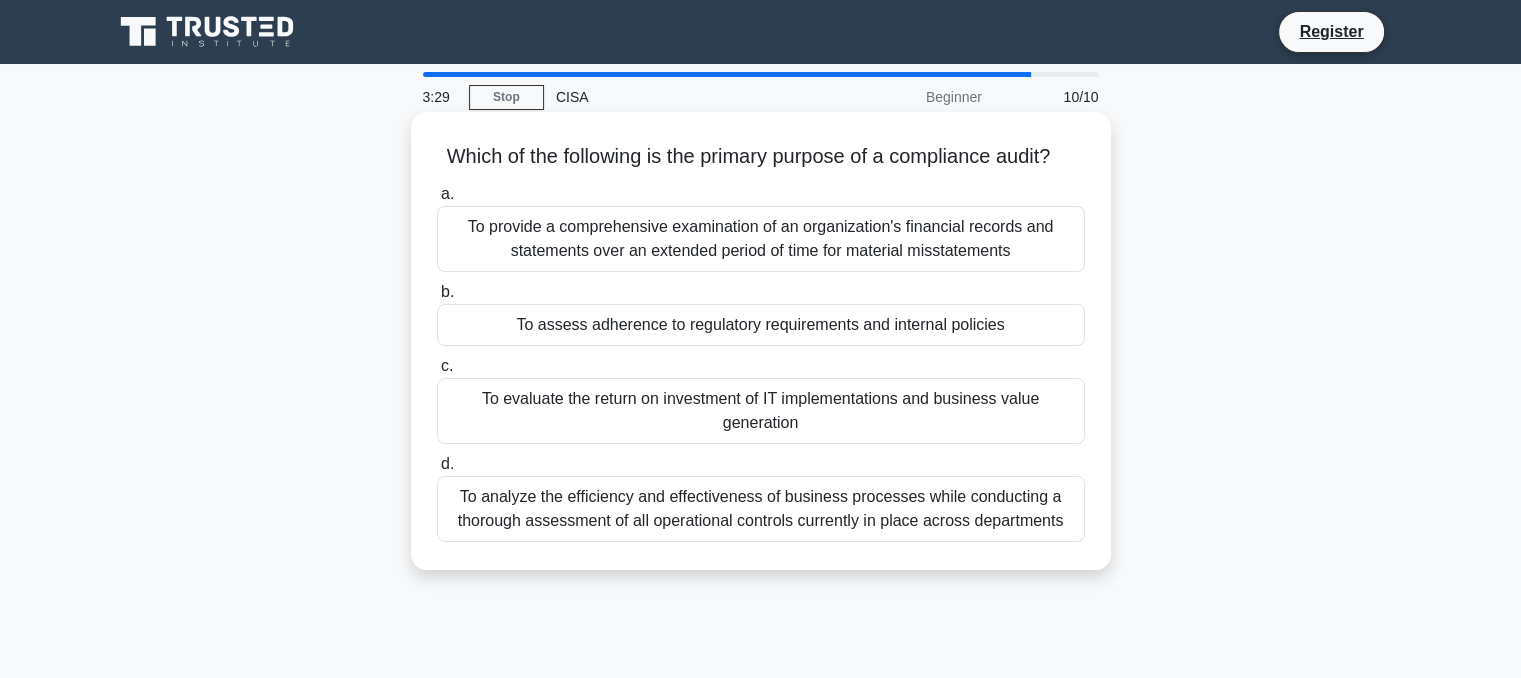 click on "To assess adherence to regulatory requirements and internal policies" at bounding box center (761, 325) 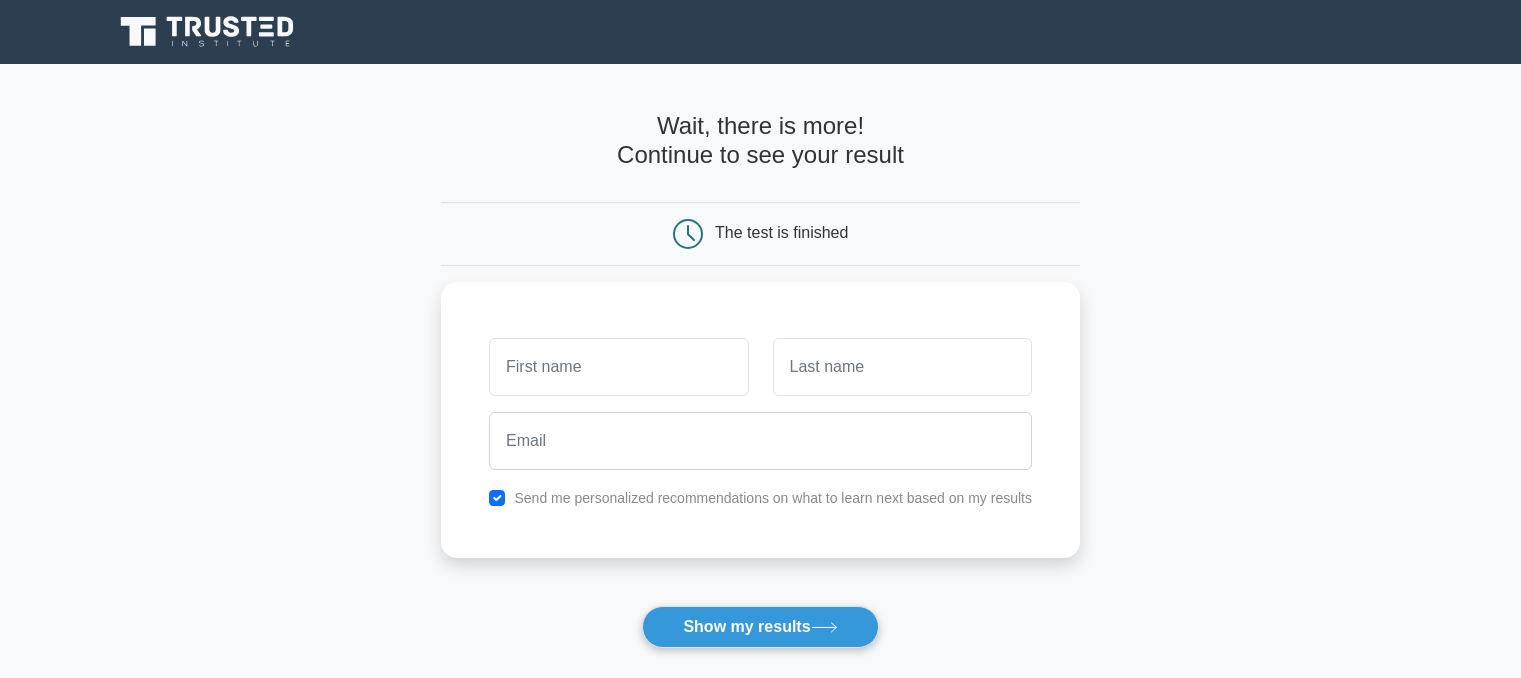 scroll, scrollTop: 0, scrollLeft: 0, axis: both 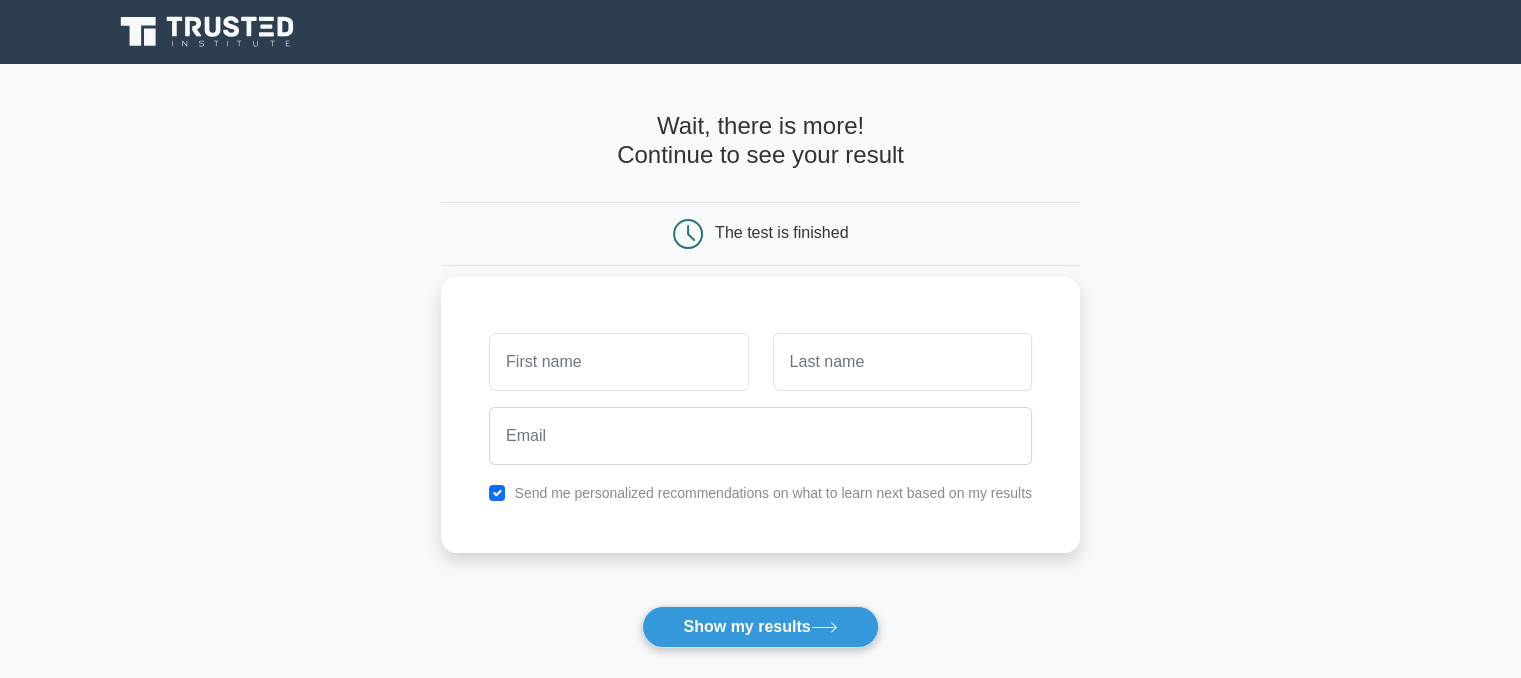 click at bounding box center [618, 362] 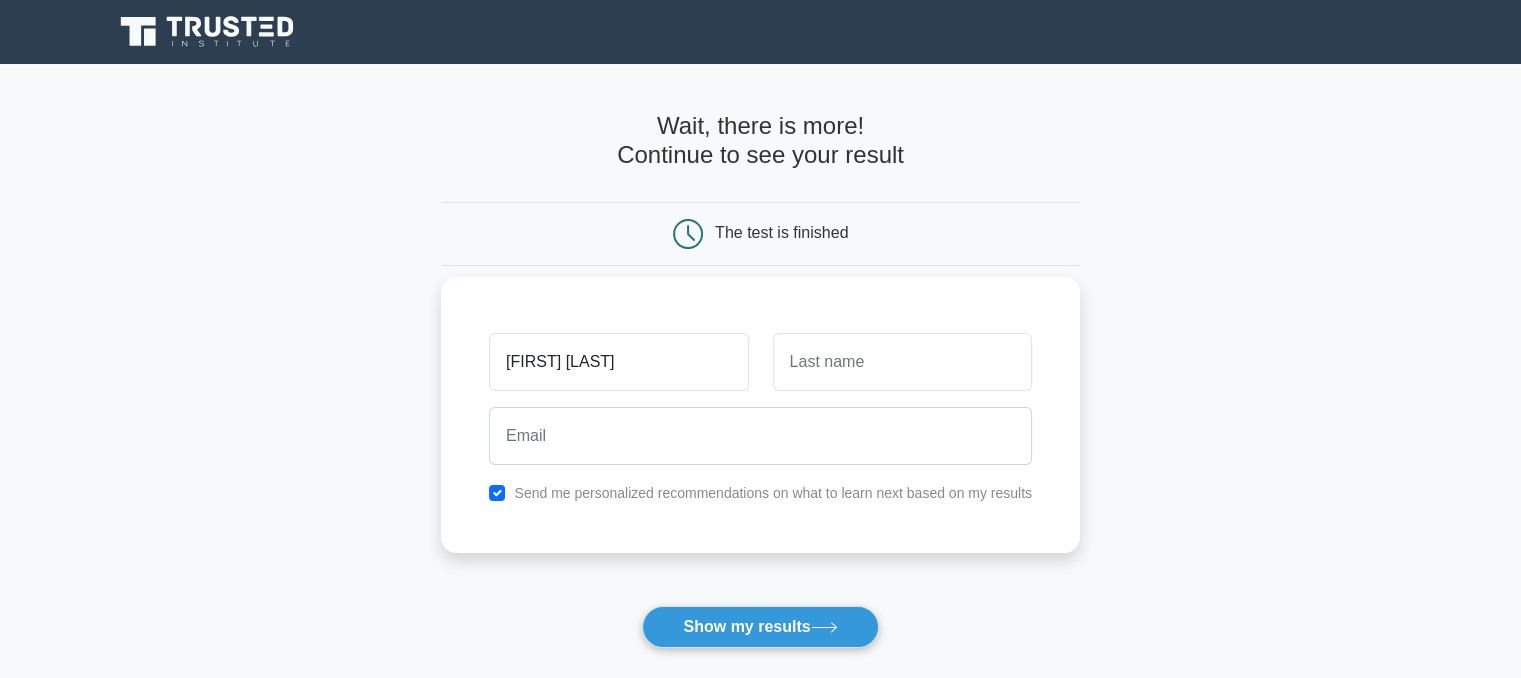 type on "Mompati Timothy" 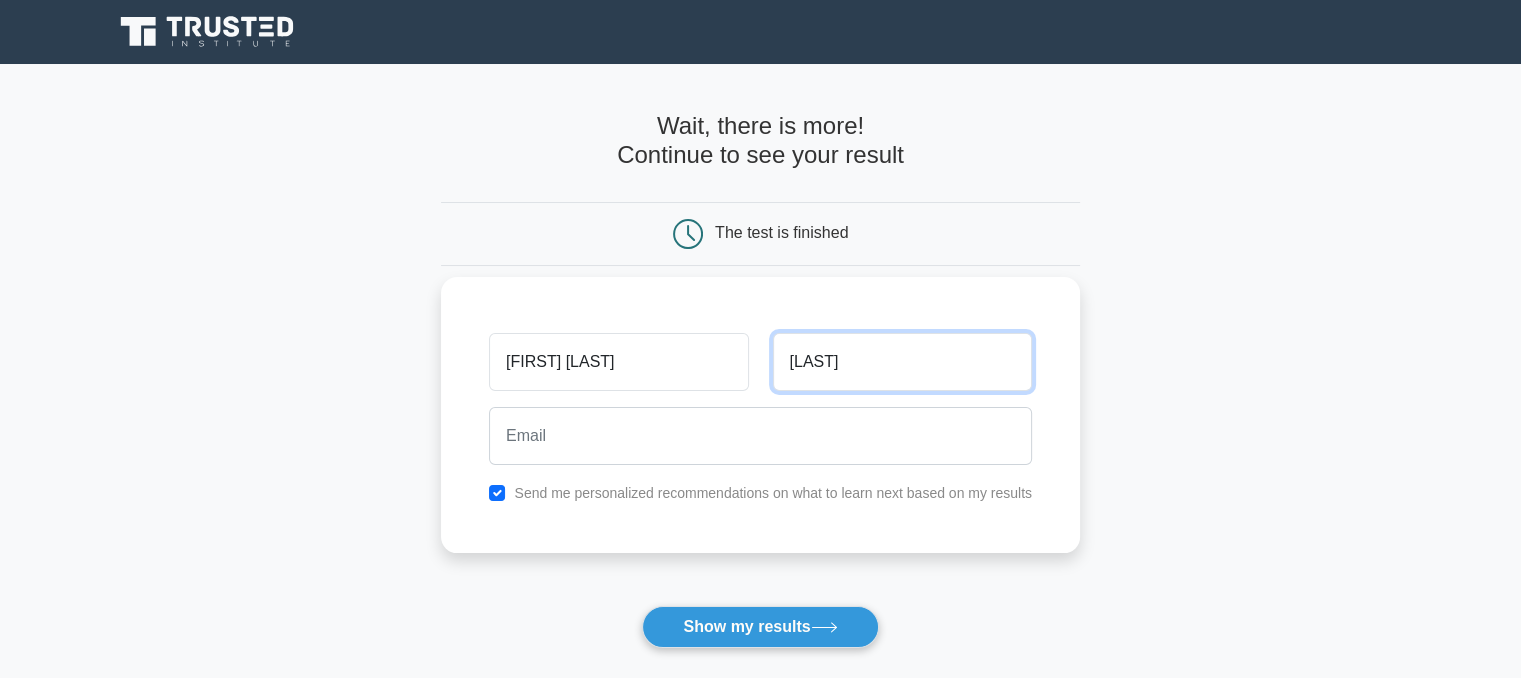 type on "Miller" 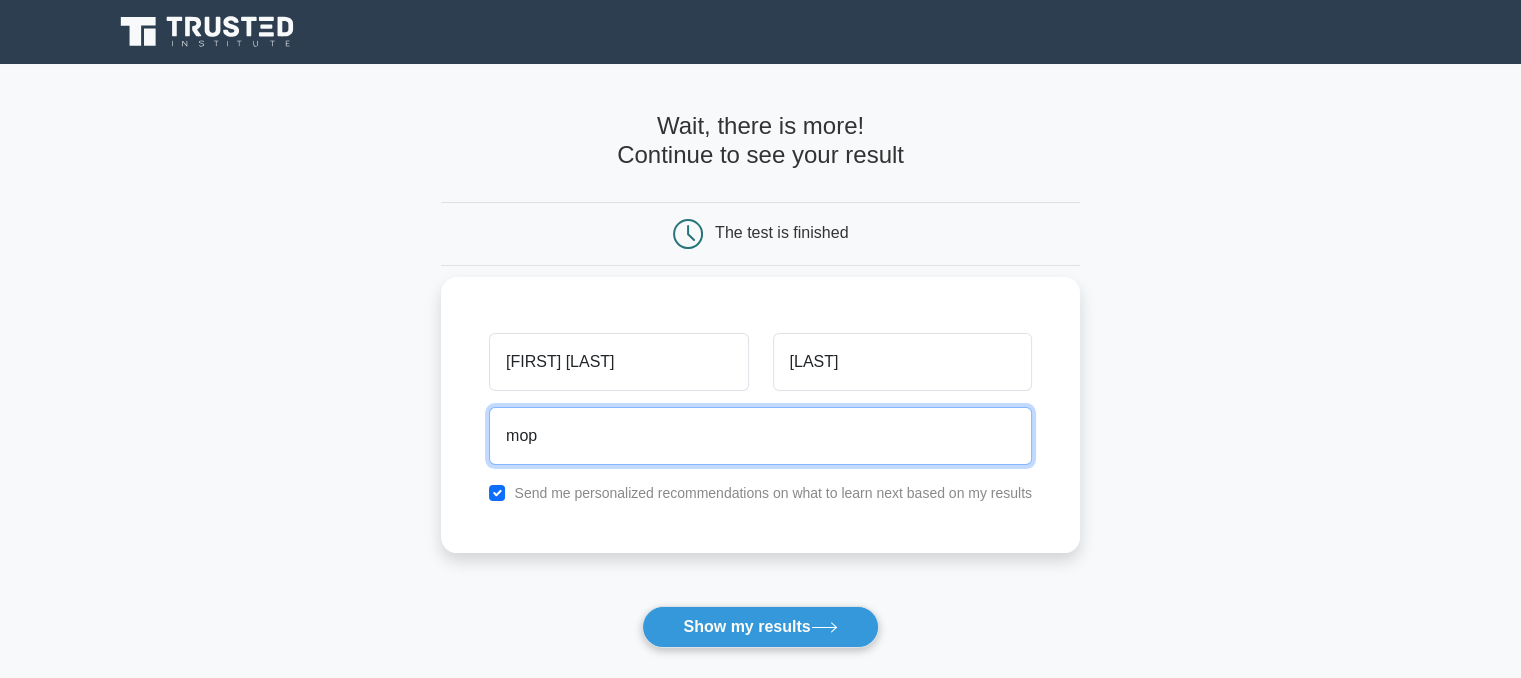 type on "mopmiller909@gmail.com" 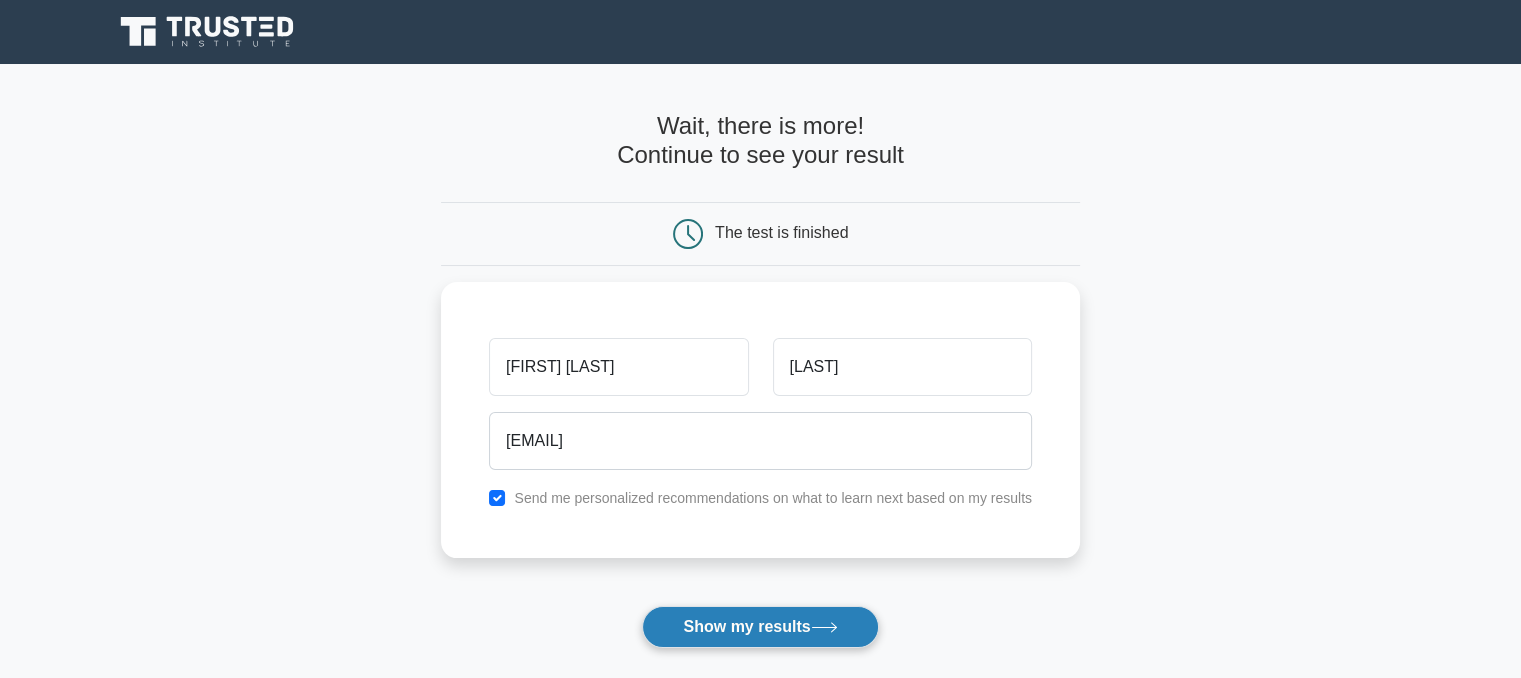 click on "Show my results" at bounding box center [760, 627] 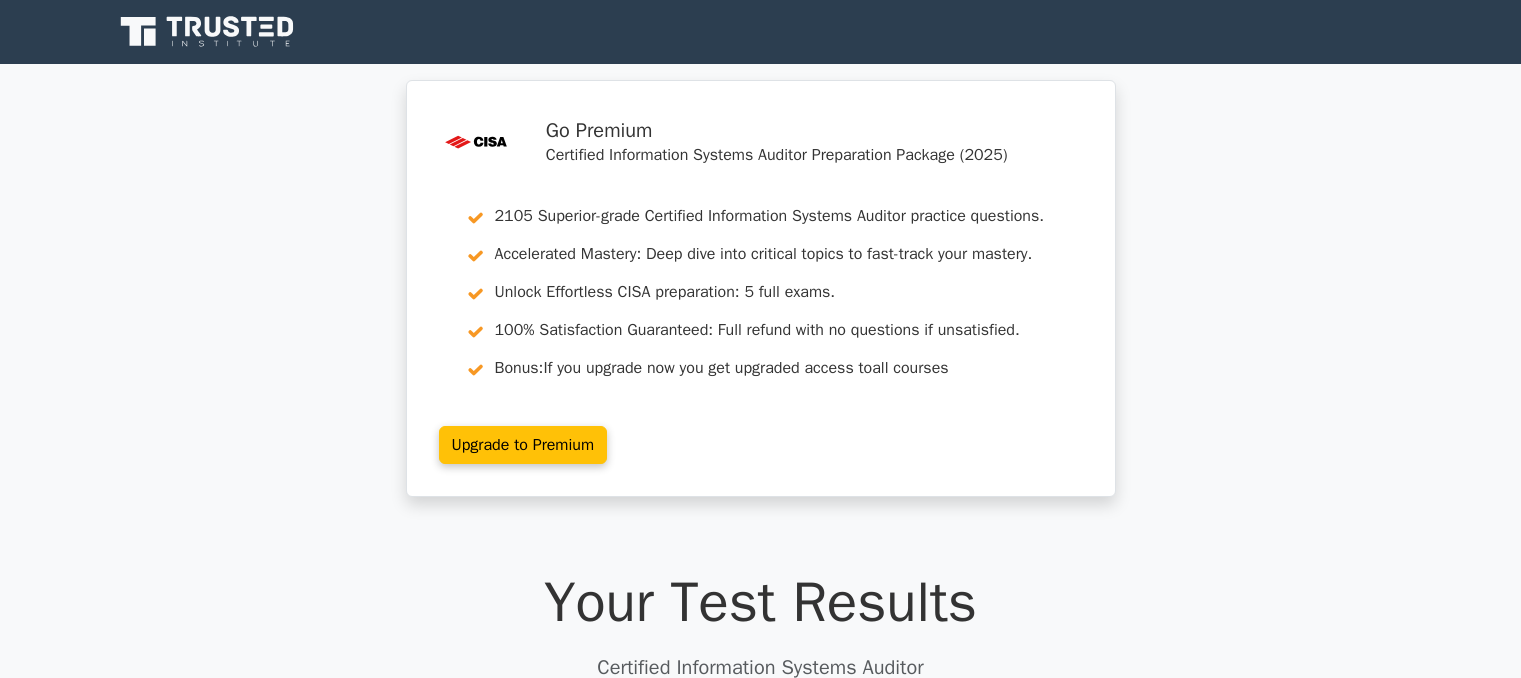scroll, scrollTop: 0, scrollLeft: 0, axis: both 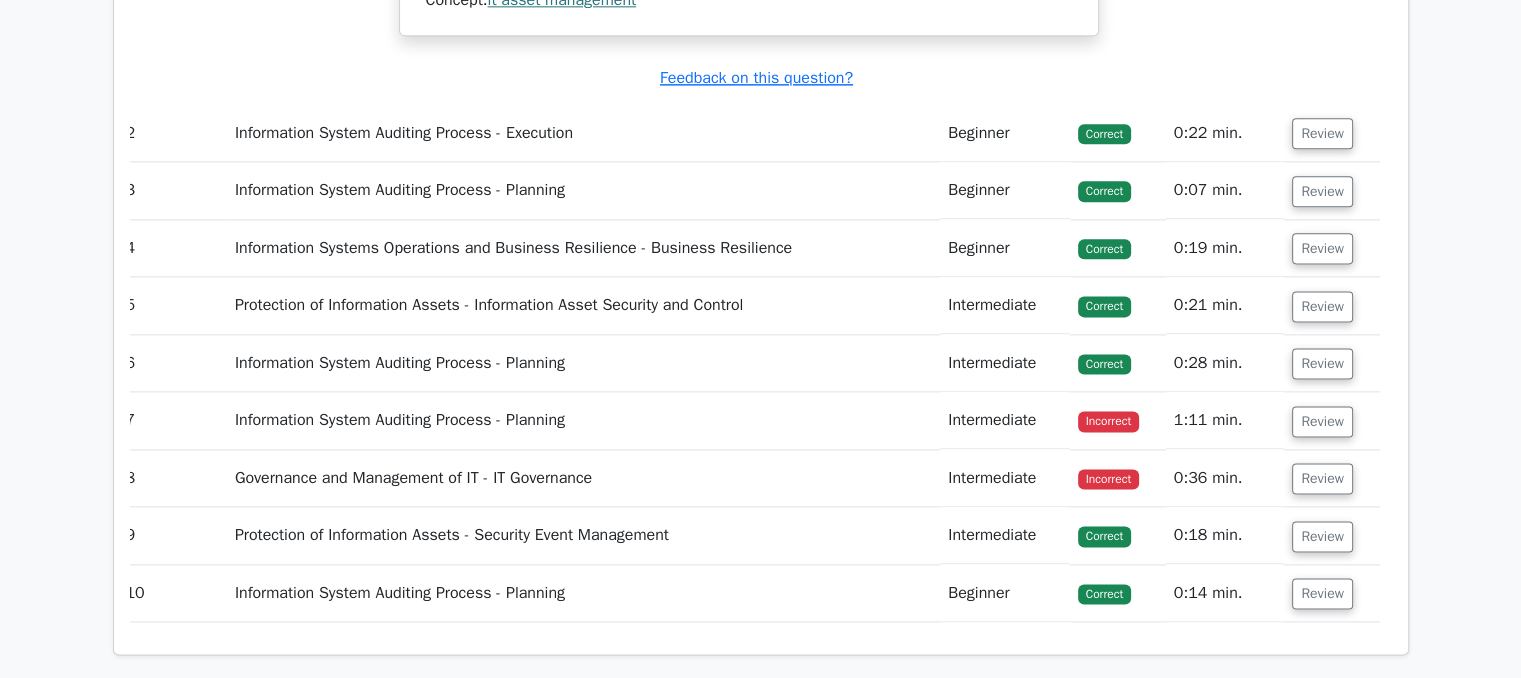 click on "Information System Auditing Process - Planning" at bounding box center (583, 363) 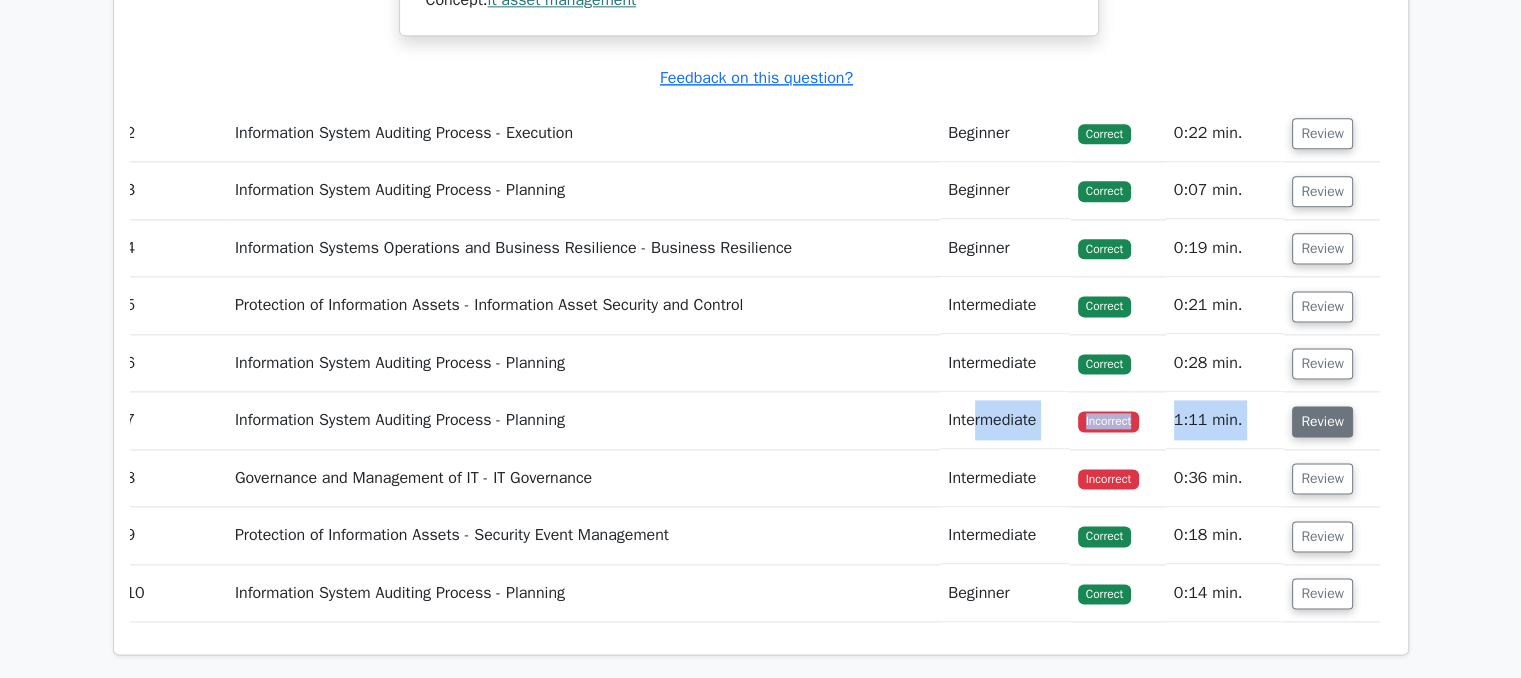 drag, startPoint x: 960, startPoint y: 433, endPoint x: 1338, endPoint y: 436, distance: 378.0119 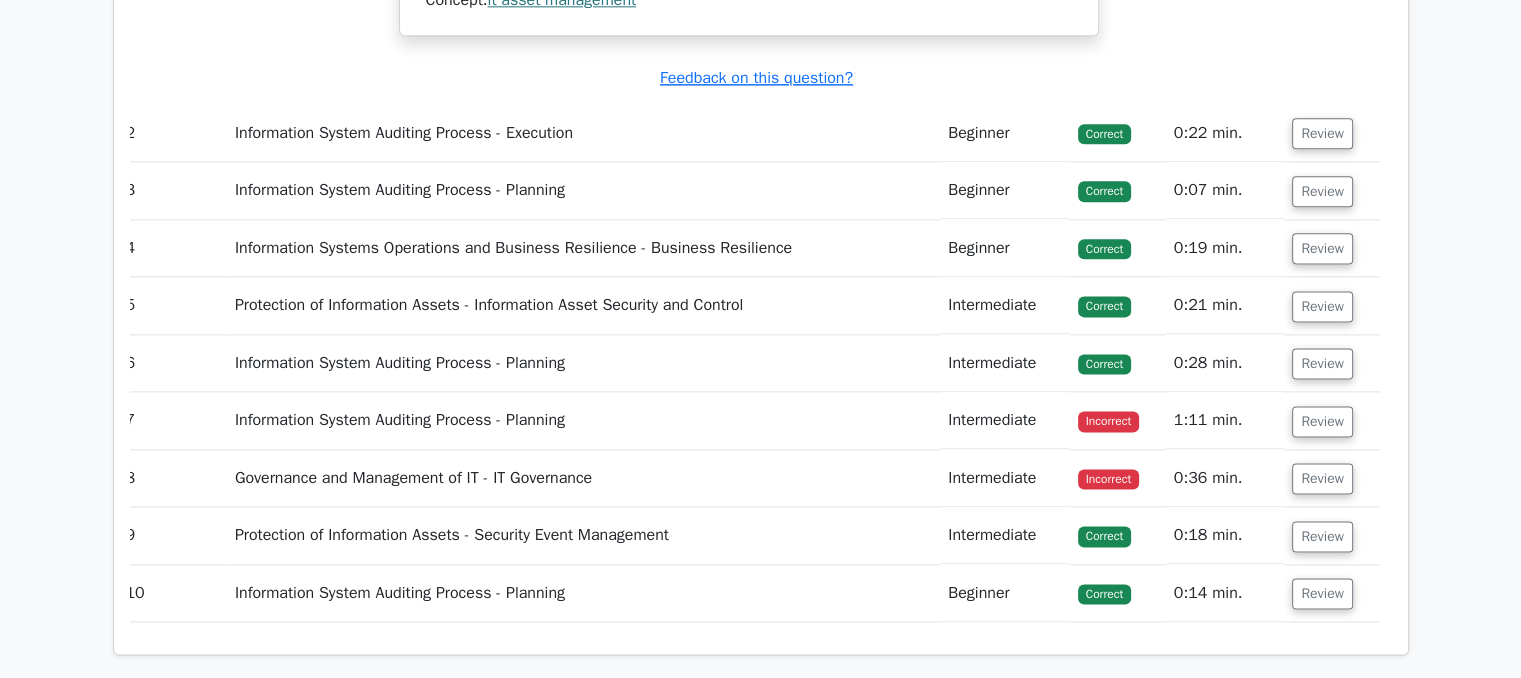 click on "Question  #
Topic
Difficulty
Result
Time Spent
Action
1
Information Systems Operations and Business Resilience - IS Operations
Beginner
Correct
a." at bounding box center [761, -197] 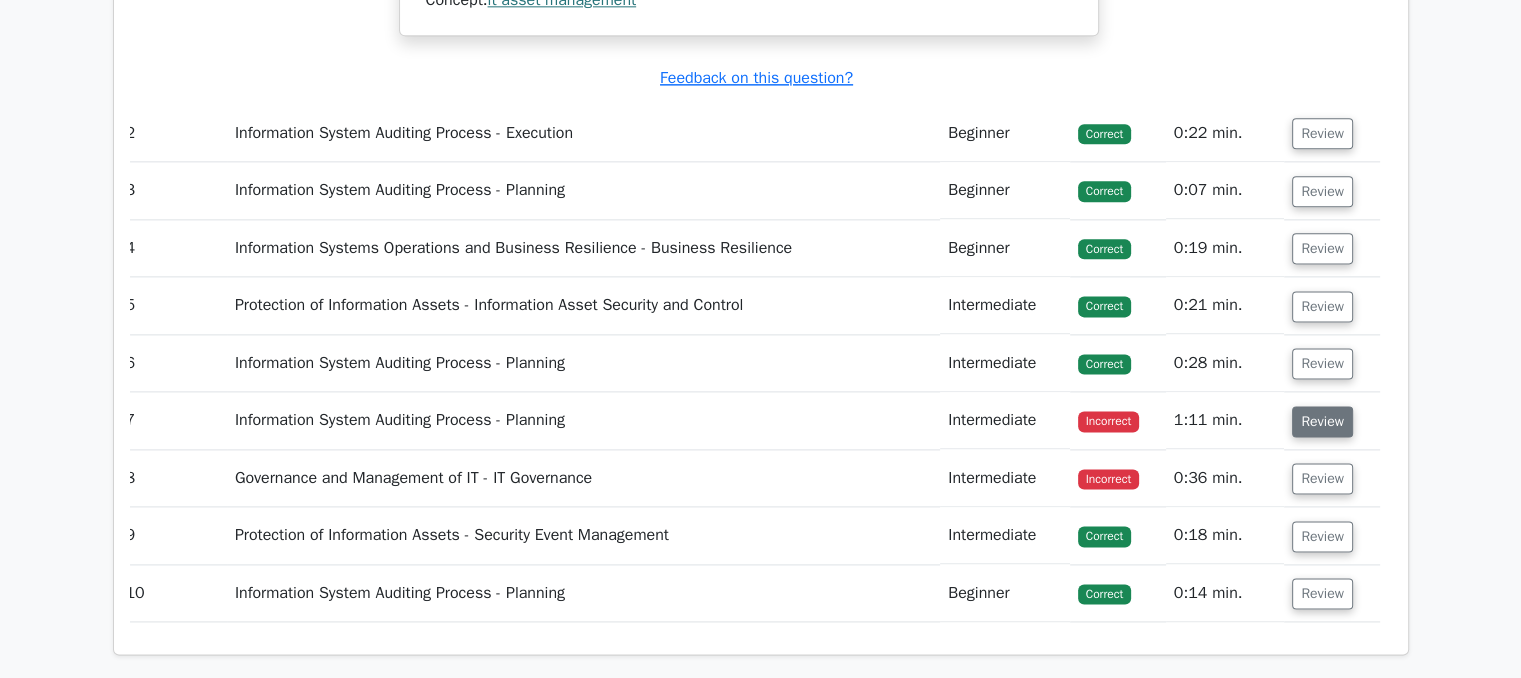 click on "Review" at bounding box center (1322, 421) 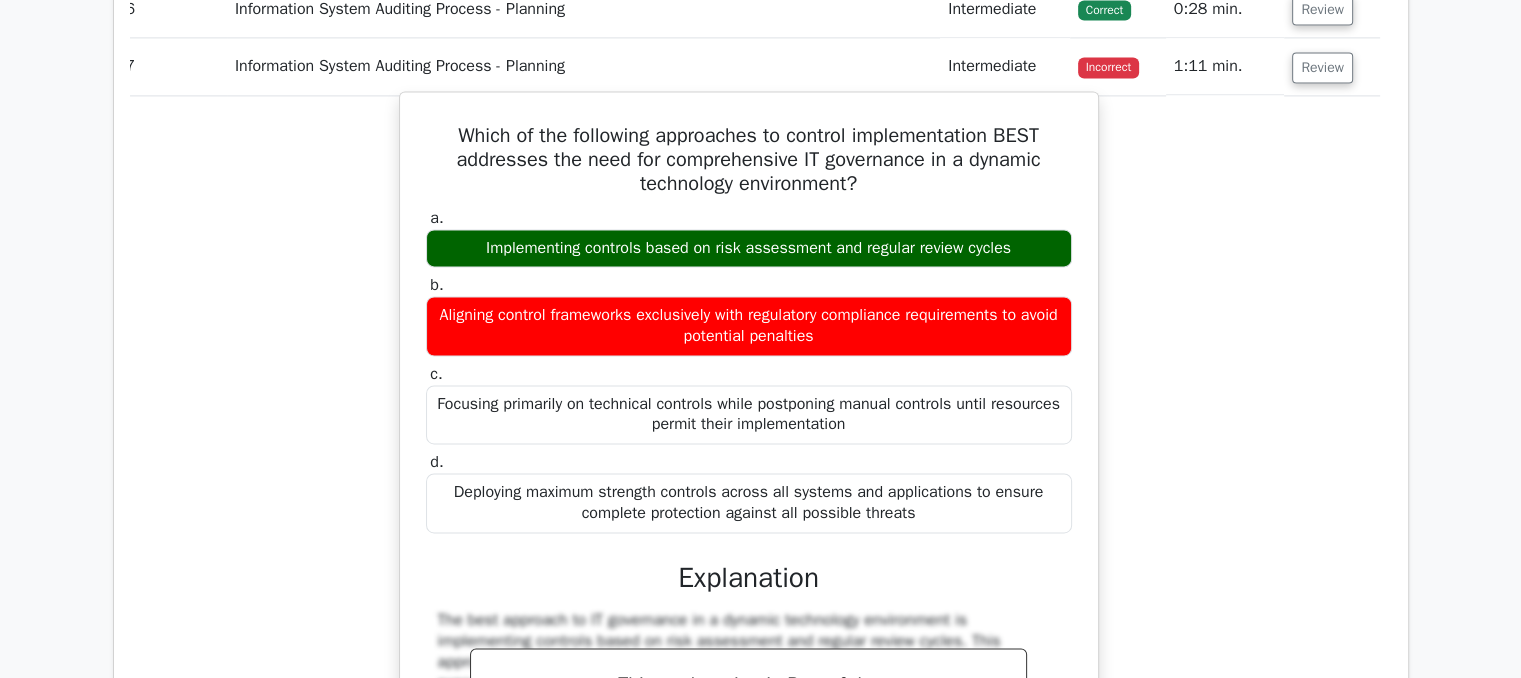 scroll, scrollTop: 2915, scrollLeft: 0, axis: vertical 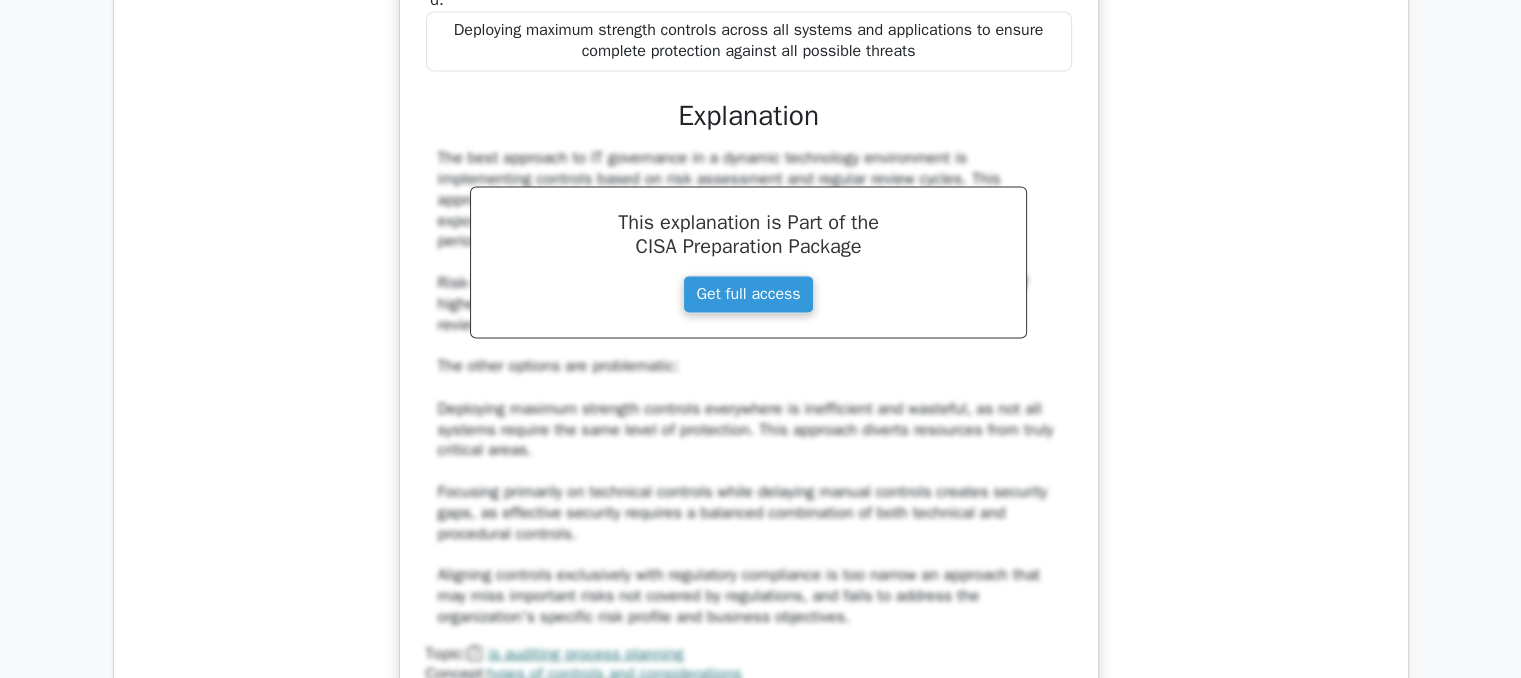 type 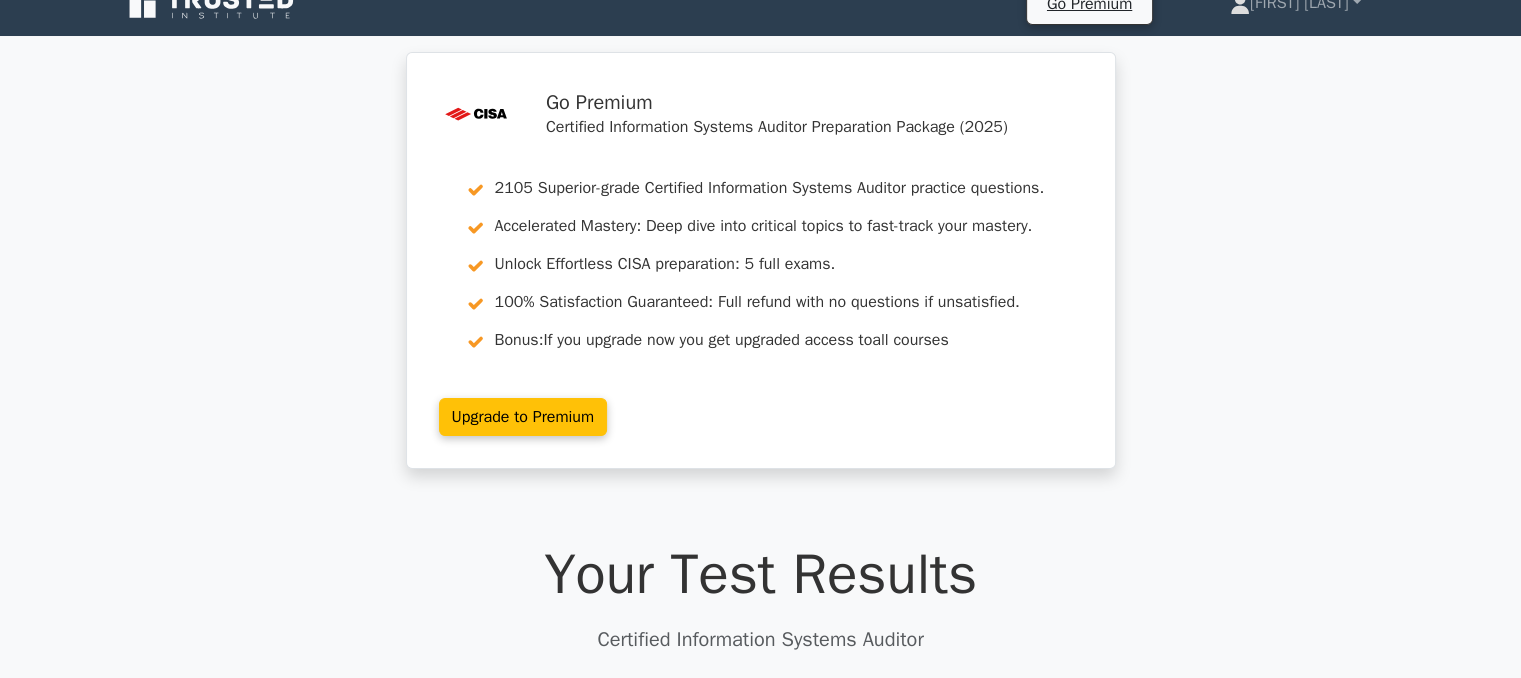 scroll, scrollTop: 0, scrollLeft: 0, axis: both 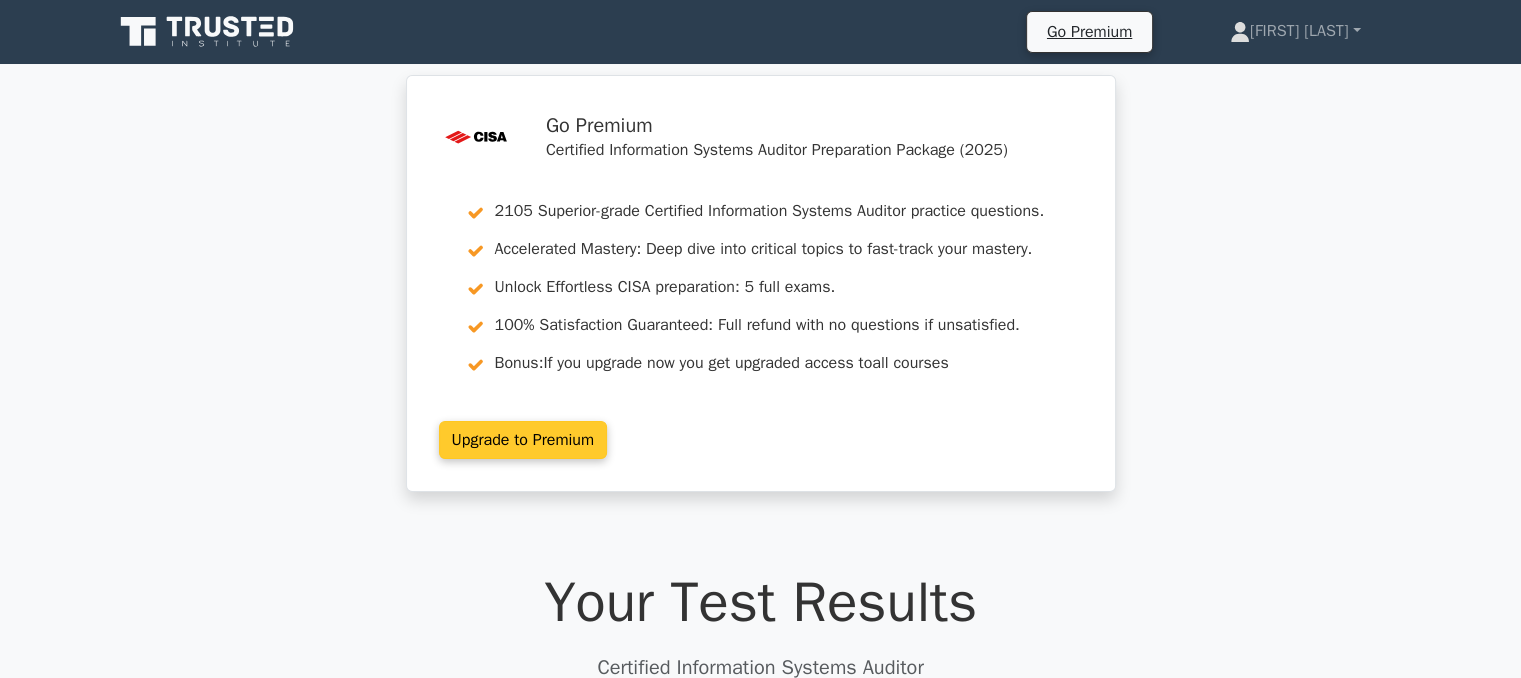 click on "Upgrade to Premium" at bounding box center [523, 440] 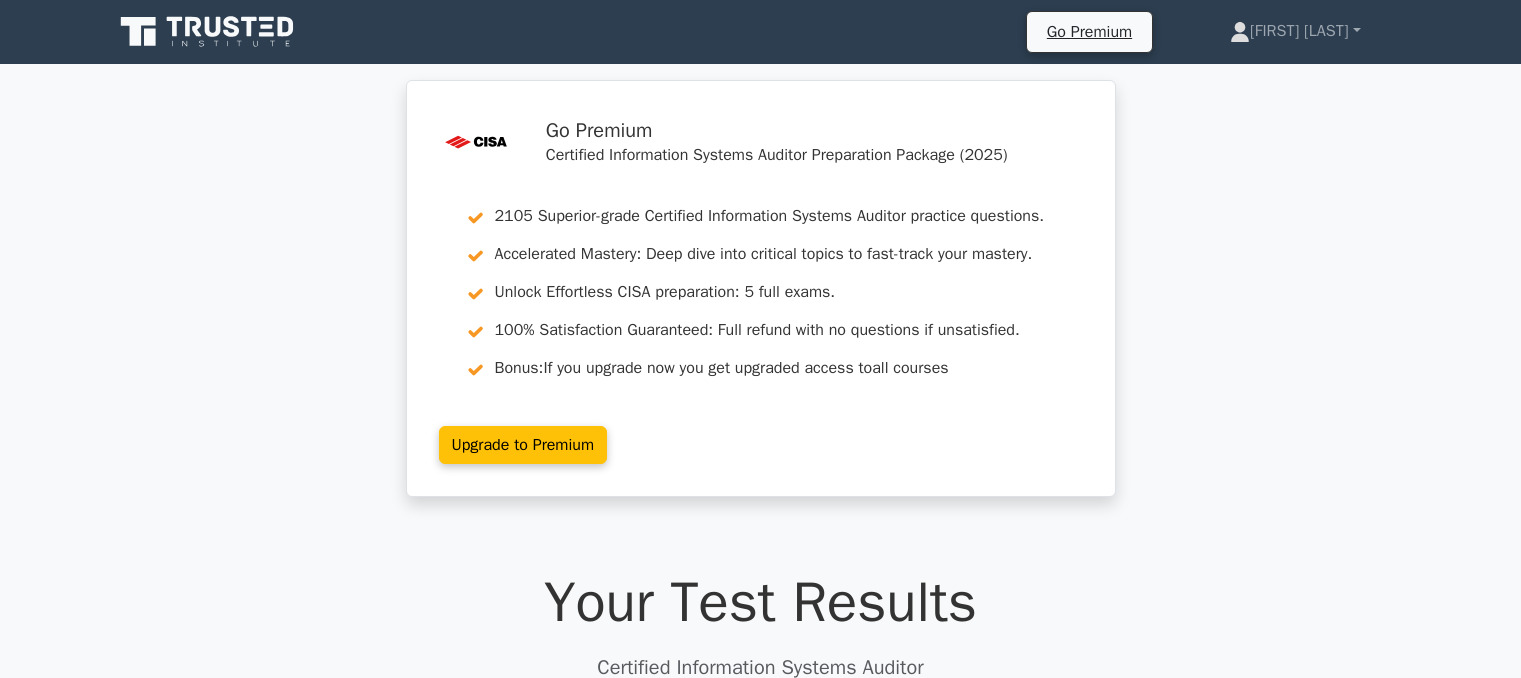 scroll, scrollTop: 0, scrollLeft: 0, axis: both 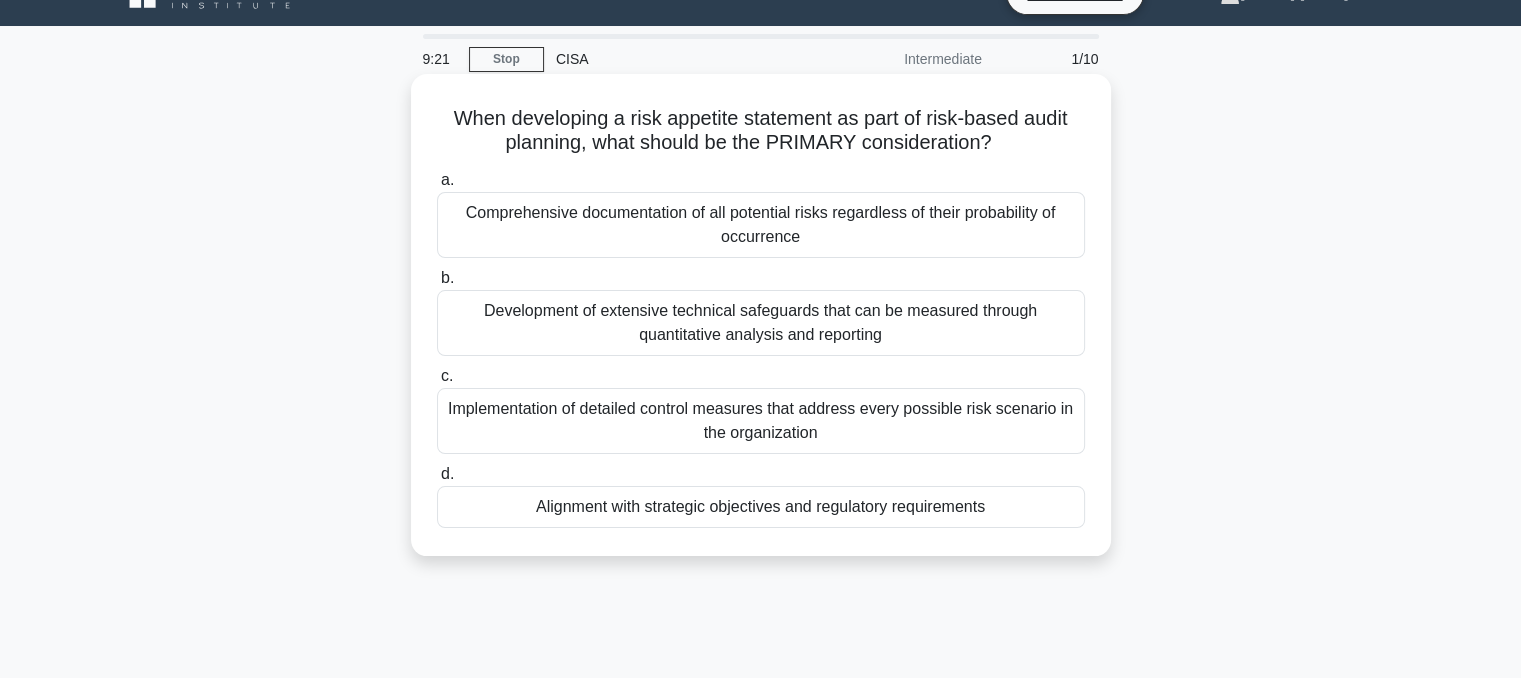 click on "Alignment with strategic objectives and regulatory requirements" at bounding box center [761, 507] 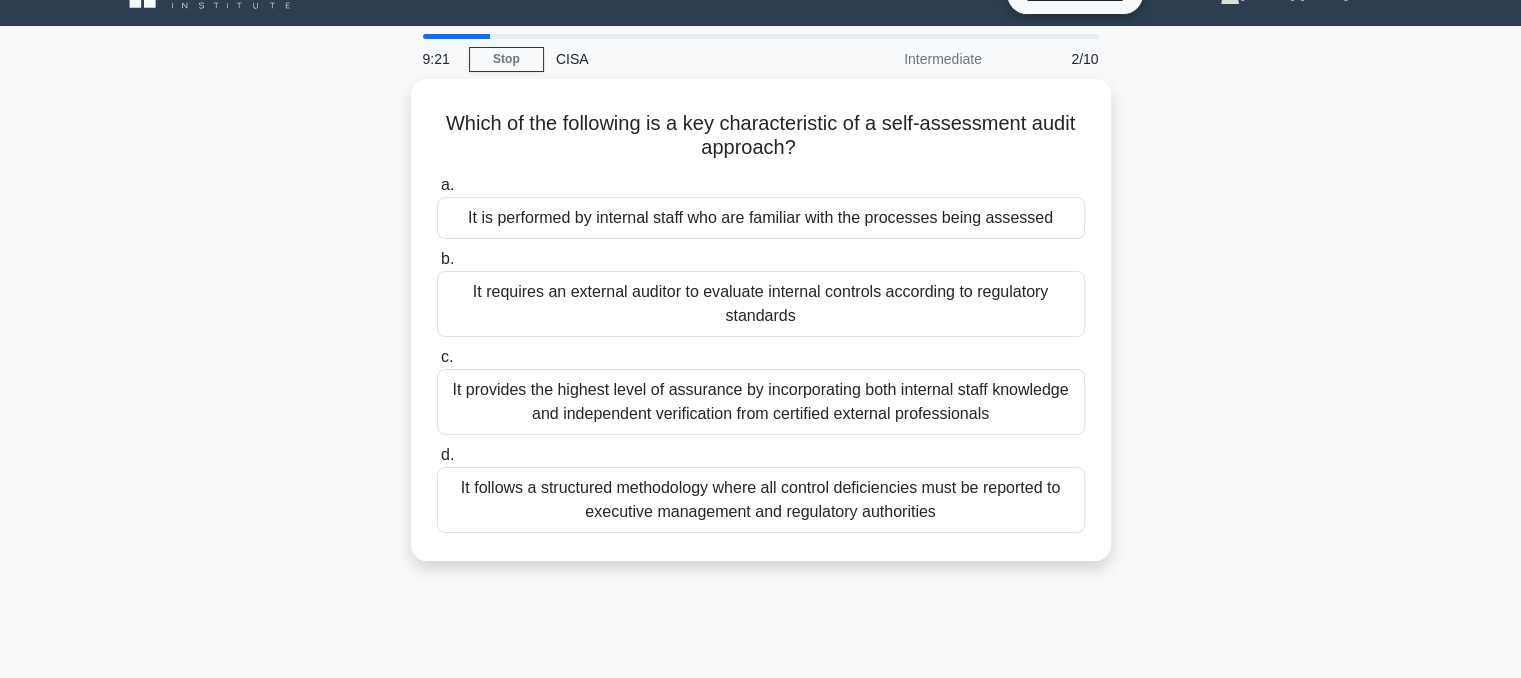 scroll, scrollTop: 0, scrollLeft: 0, axis: both 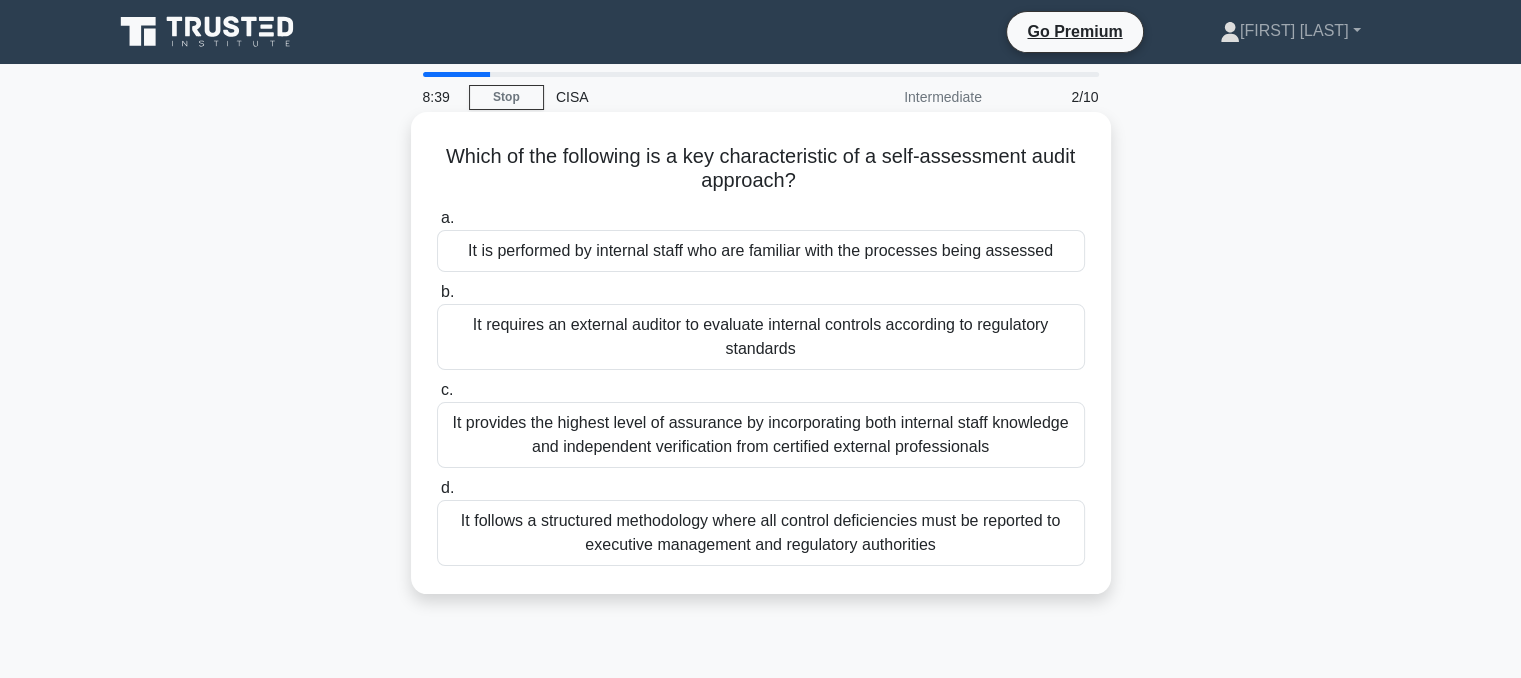 click on "It follows a structured methodology where all control deficiencies must be reported to executive management and regulatory authorities" at bounding box center (761, 533) 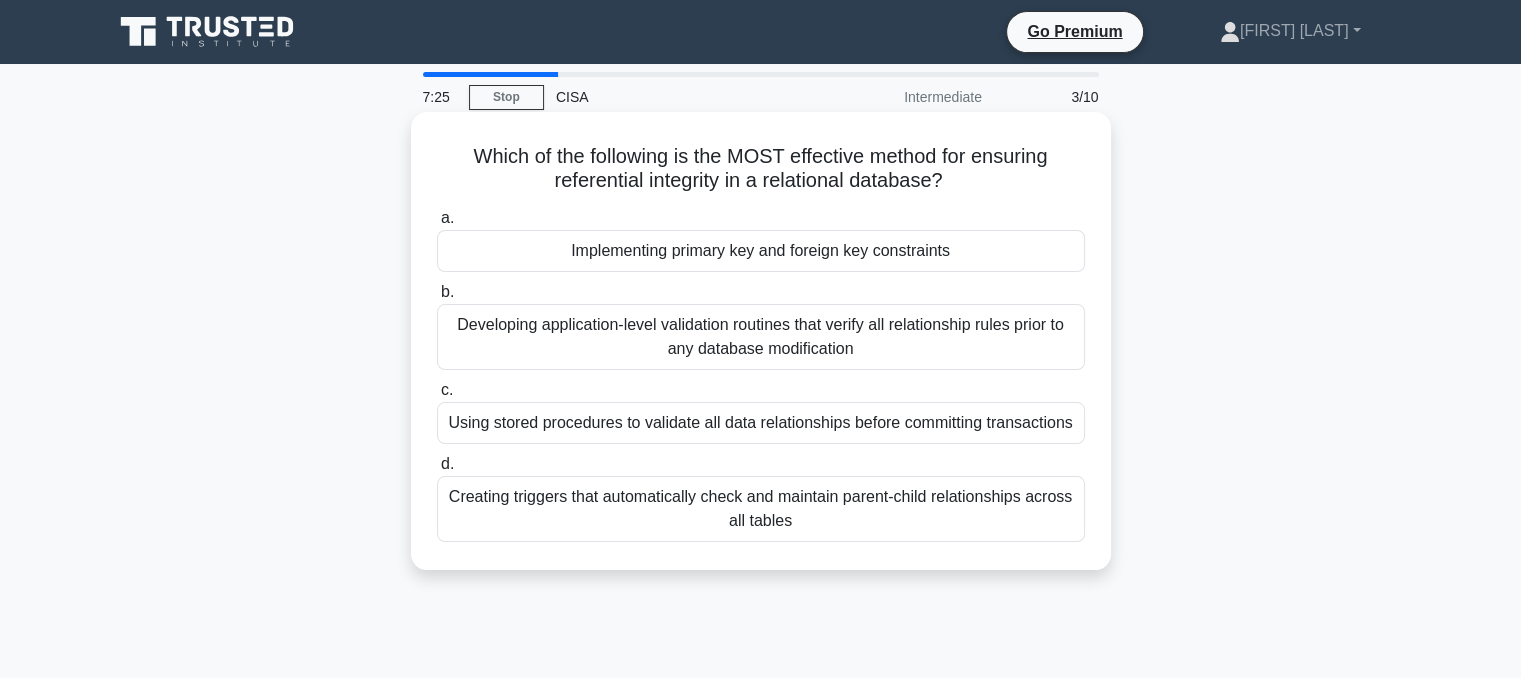 click on "Developing application-level validation routines that verify all relationship rules prior to any database modification" at bounding box center [761, 337] 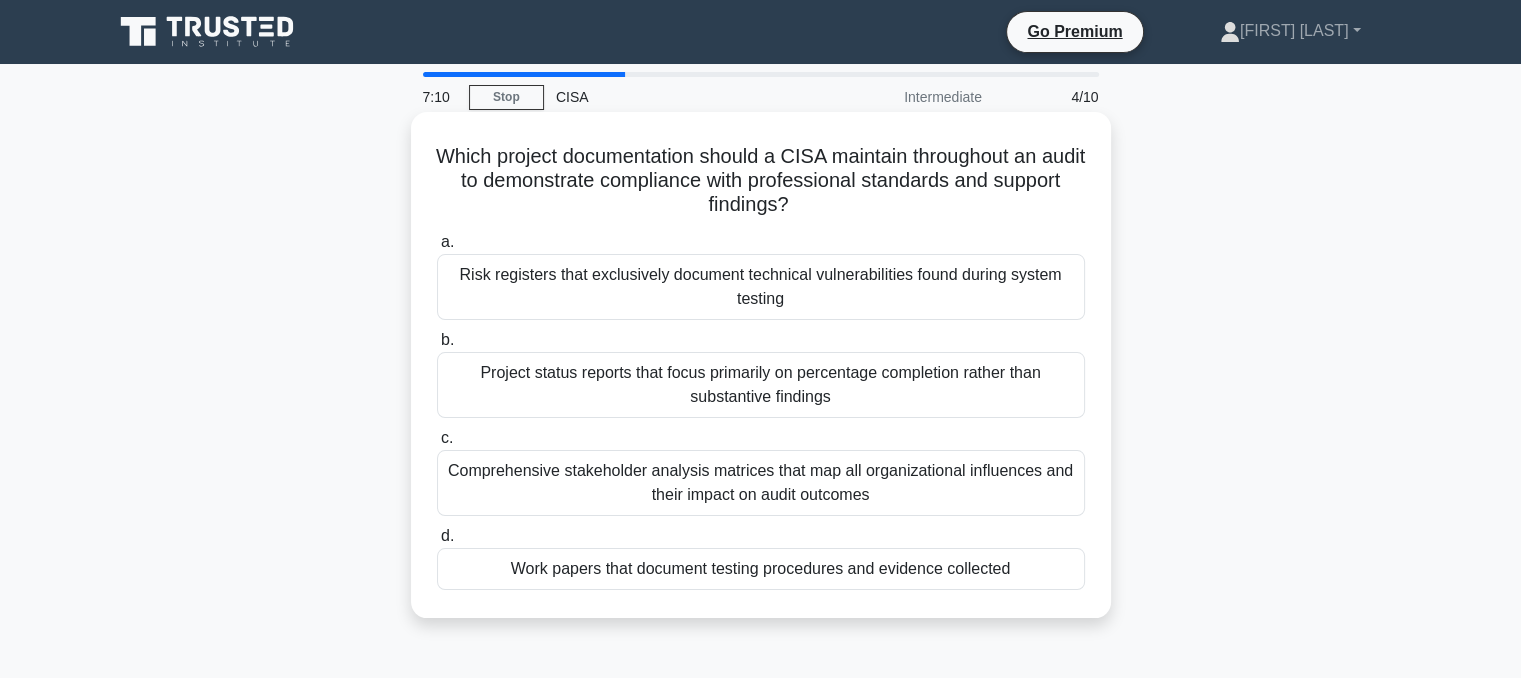 click on "Work papers that document testing procedures and evidence collected" at bounding box center (761, 569) 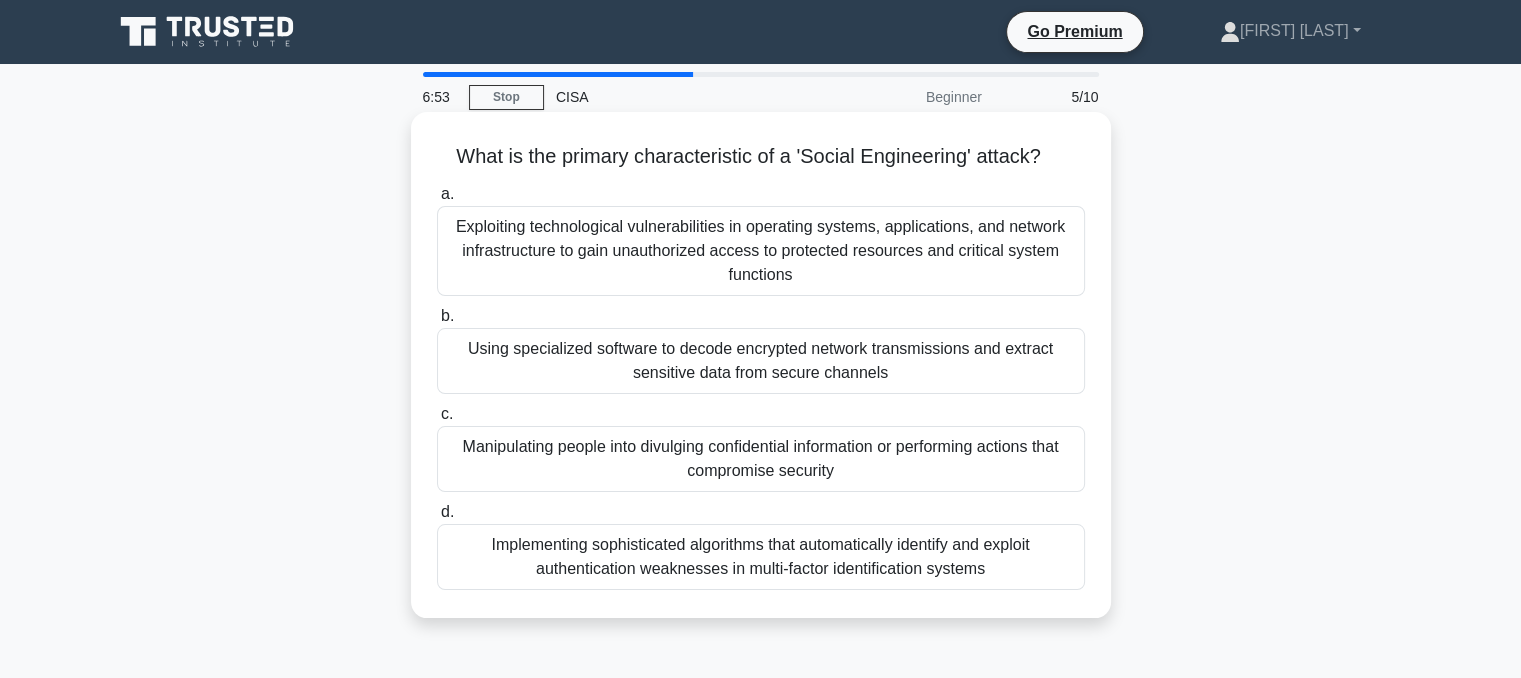 click on "Manipulating people into divulging confidential information or performing actions that compromise security" at bounding box center (761, 459) 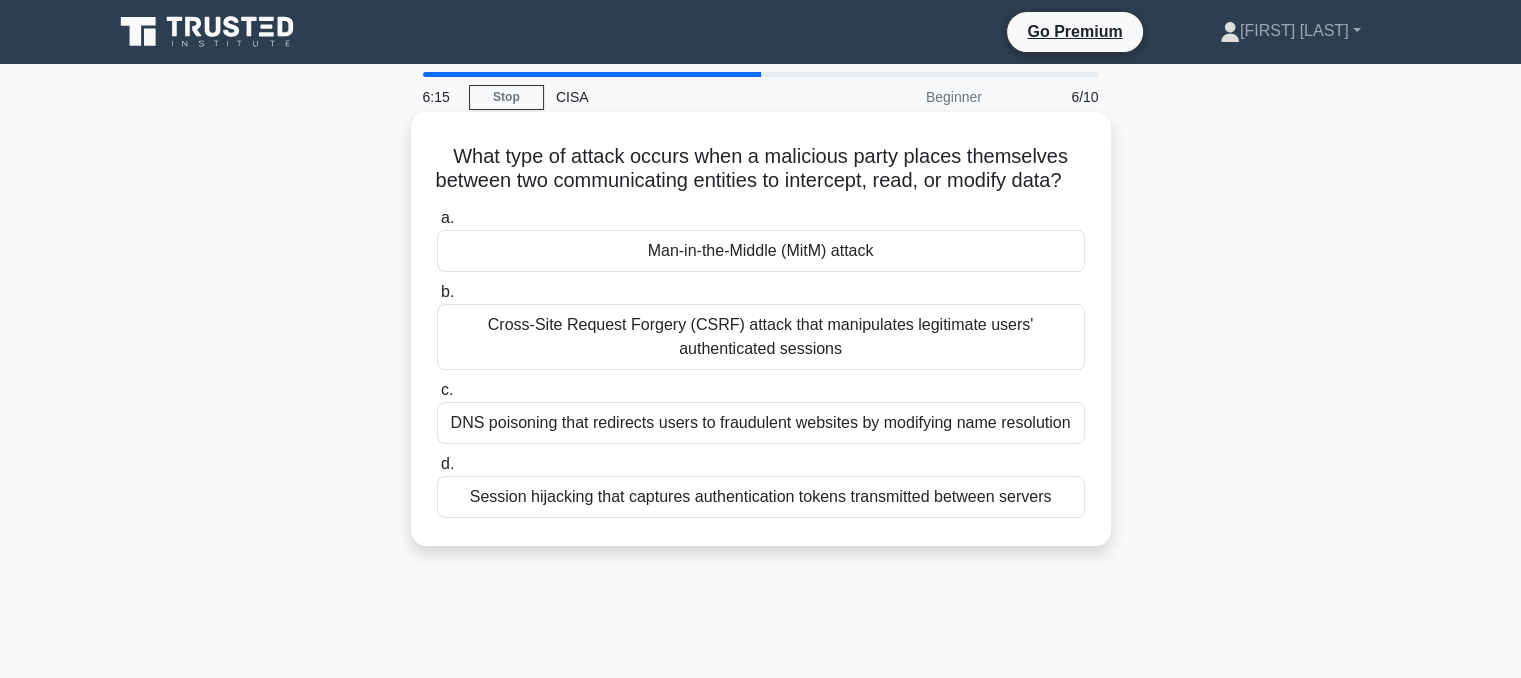 click on "Man-in-the-Middle (MitM) attack" at bounding box center (761, 251) 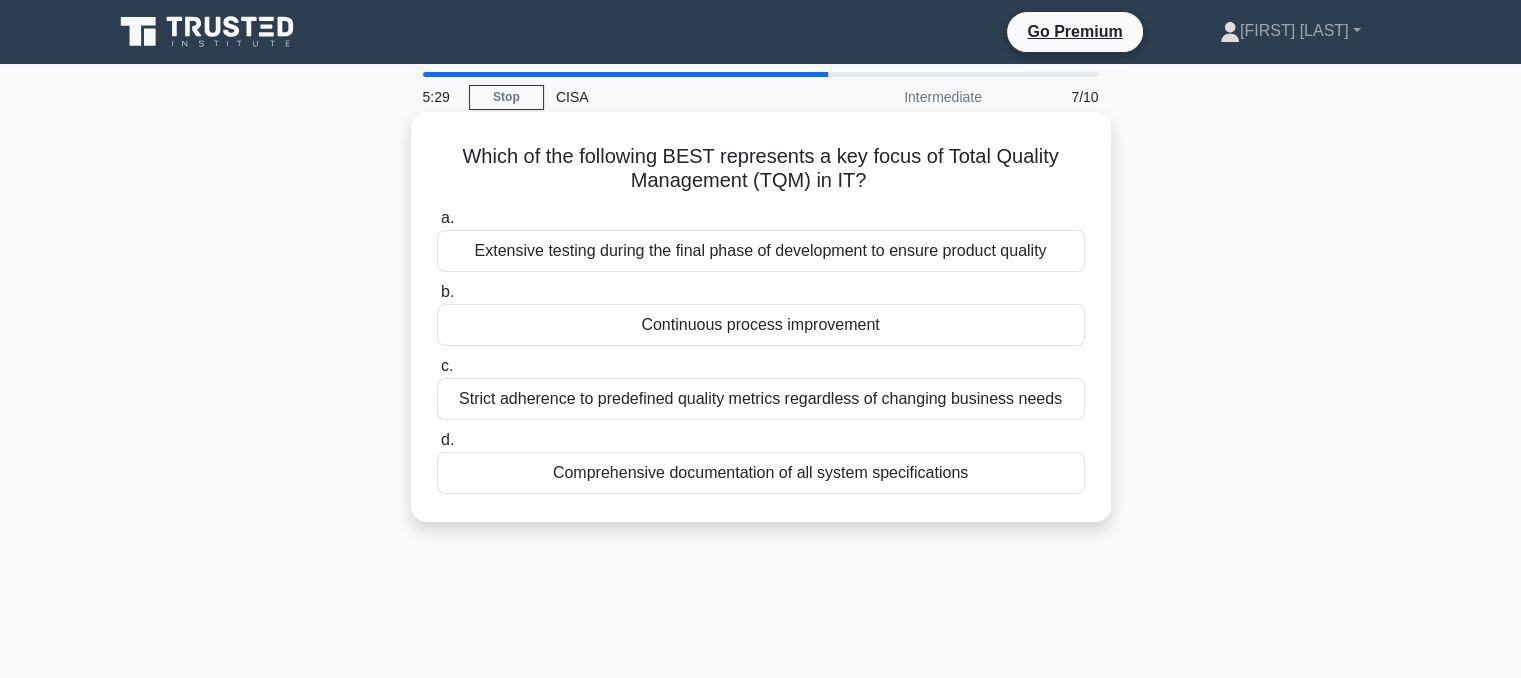 click on "Strict adherence to predefined quality metrics regardless of changing business needs" at bounding box center (761, 399) 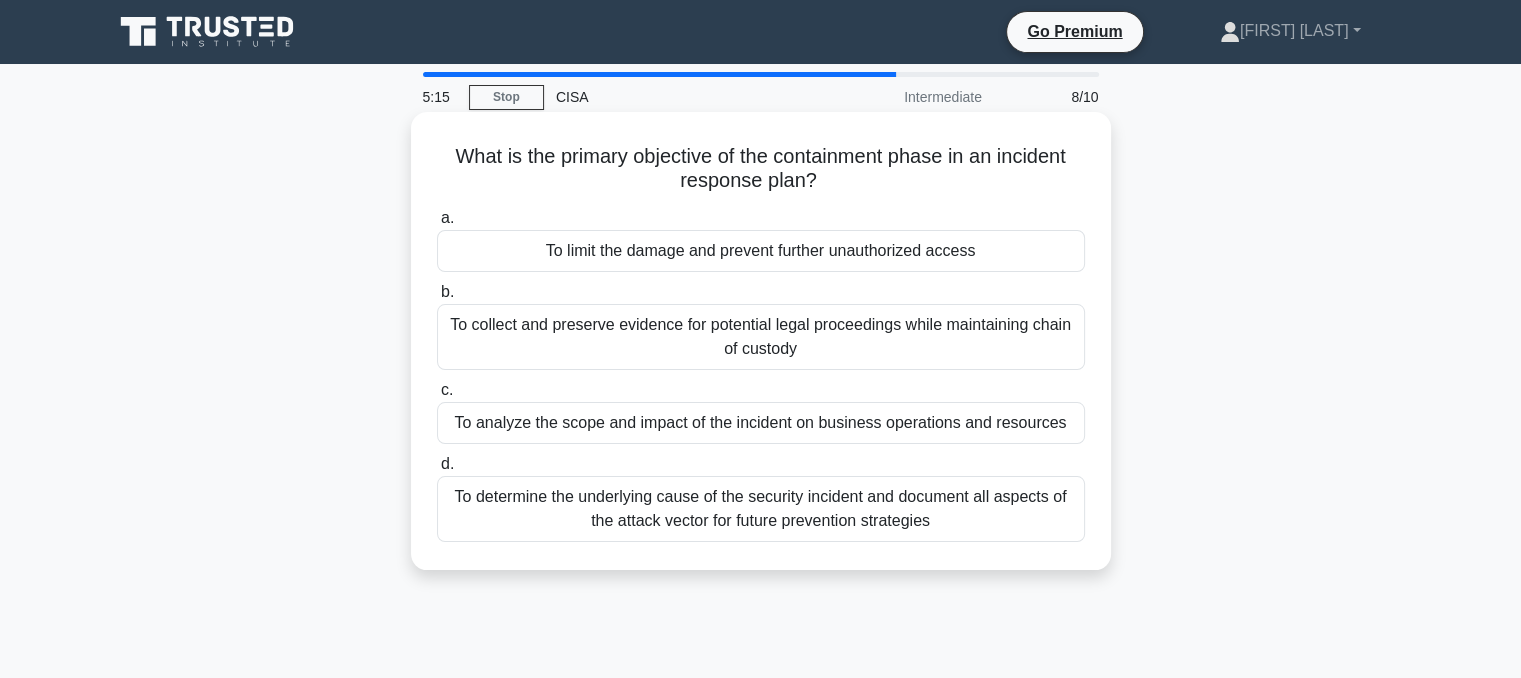 click on "To limit the damage and prevent further unauthorized access" at bounding box center [761, 251] 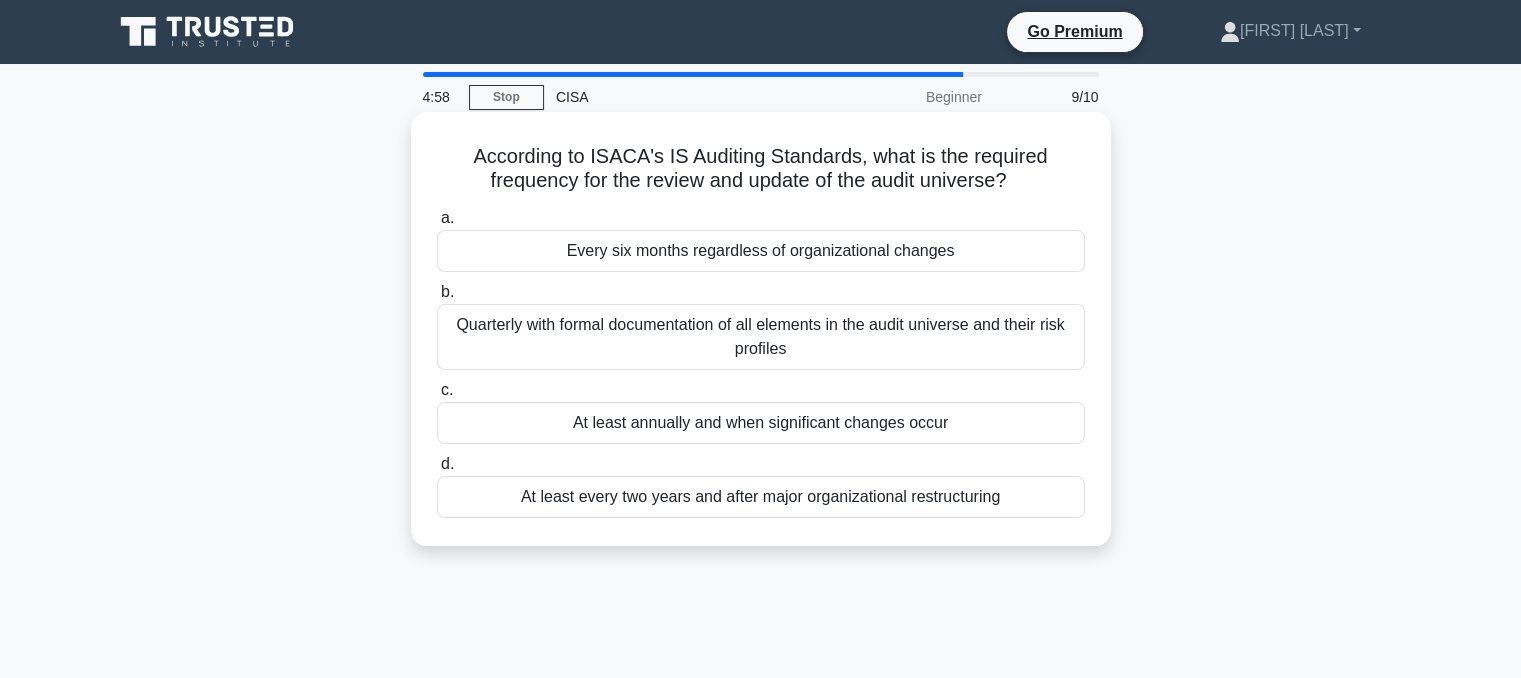 click on "Quarterly with formal documentation of all elements in the audit universe and their risk profiles" at bounding box center (761, 337) 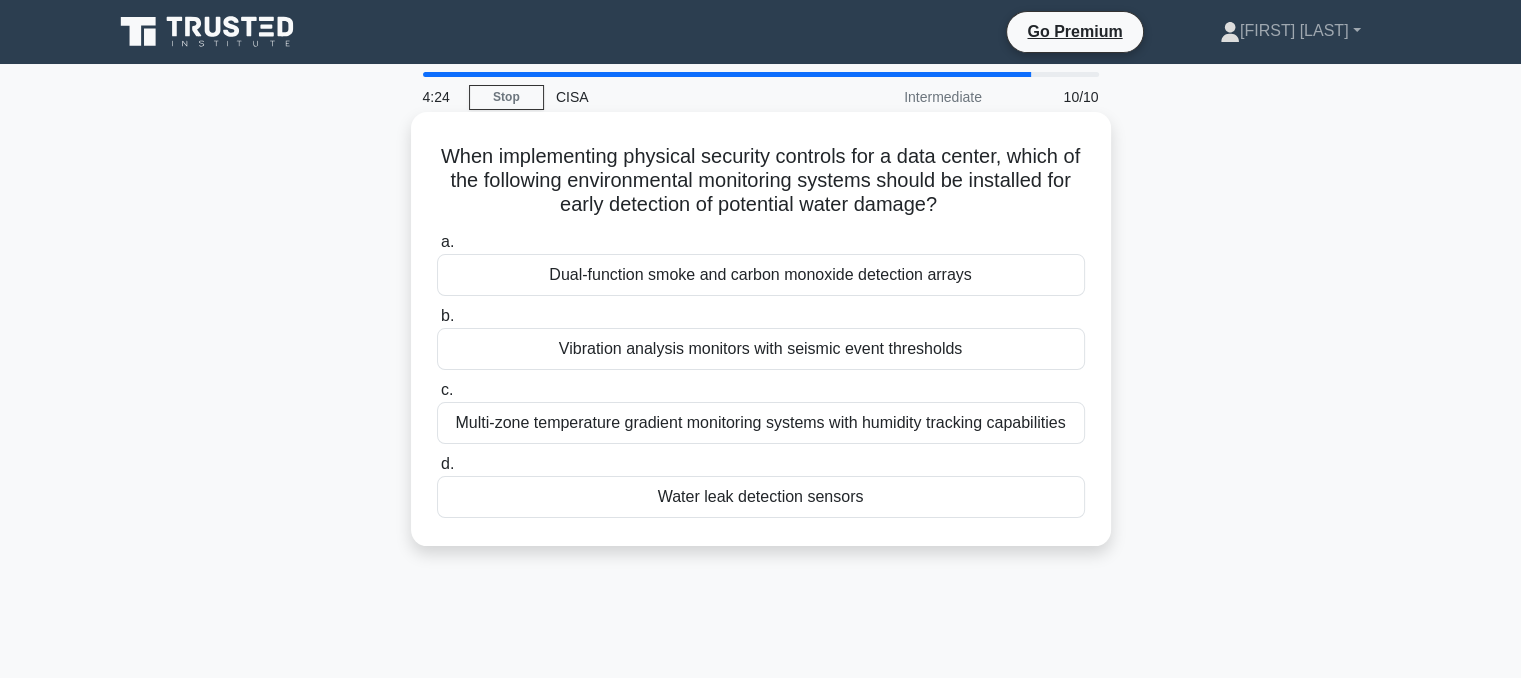 click on "Water leak detection sensors" at bounding box center (761, 497) 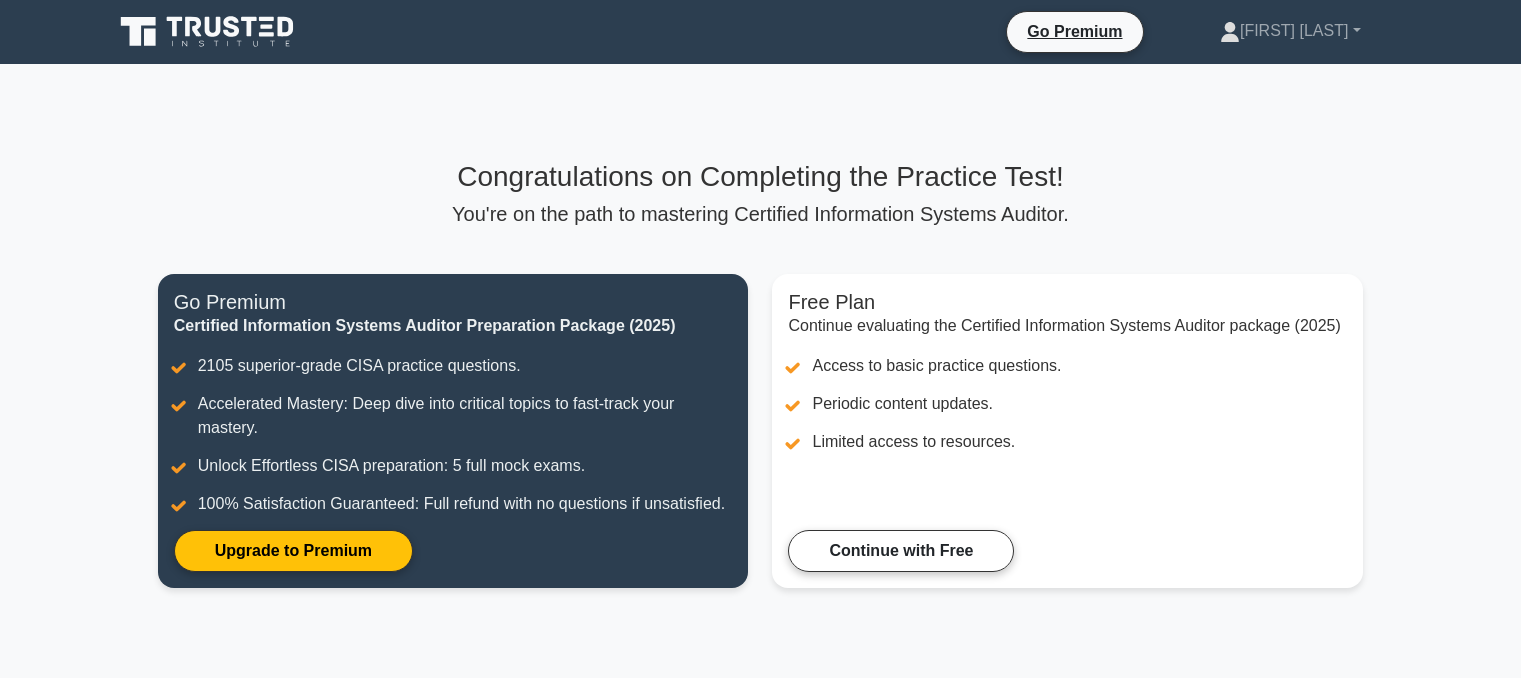 scroll, scrollTop: 0, scrollLeft: 0, axis: both 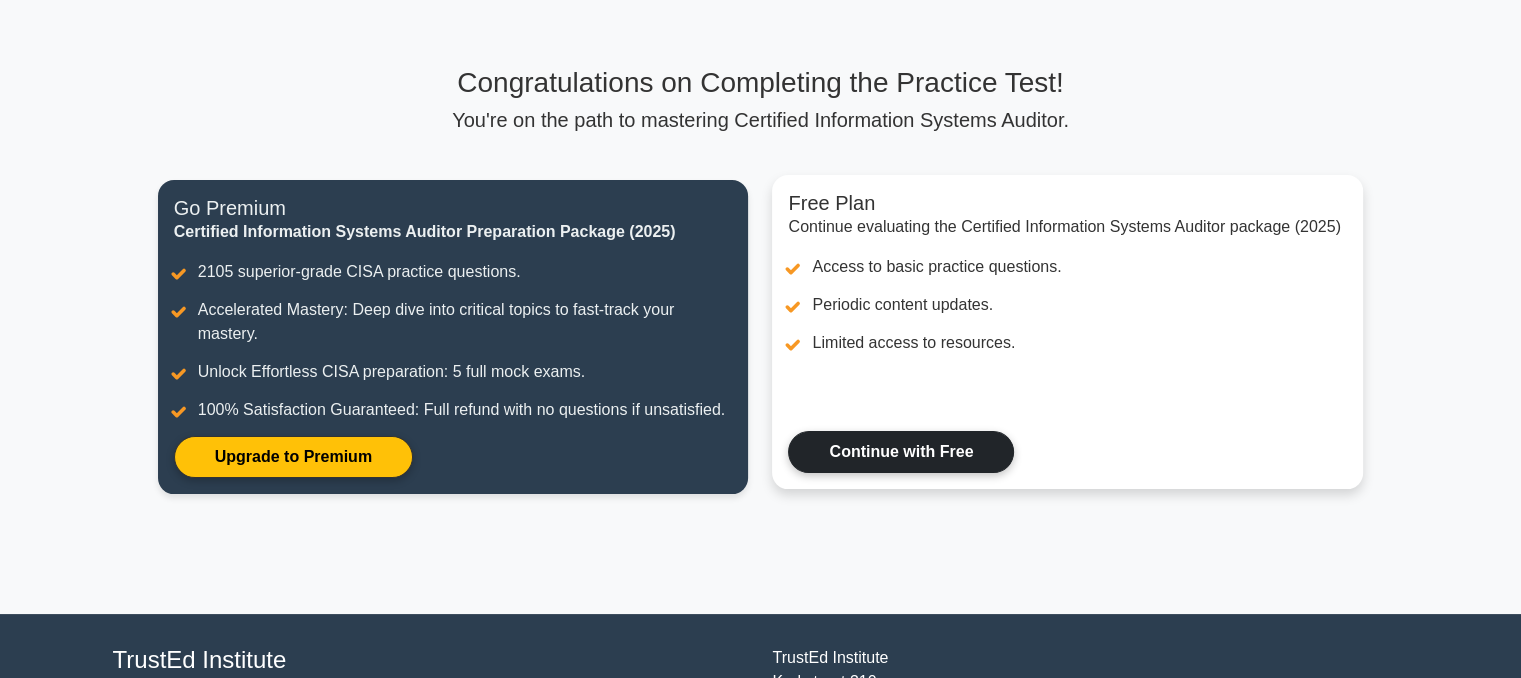 click on "Continue with Free" at bounding box center [901, 452] 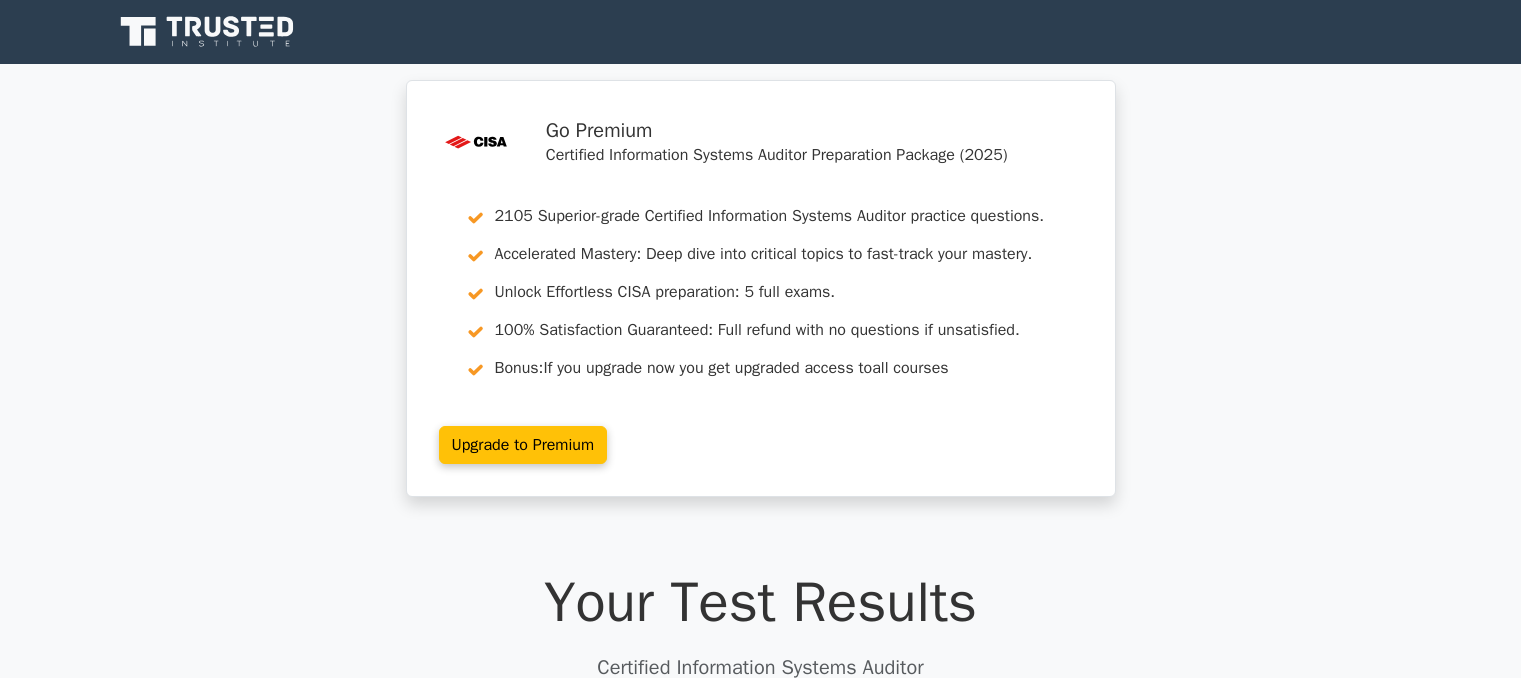 scroll, scrollTop: 0, scrollLeft: 0, axis: both 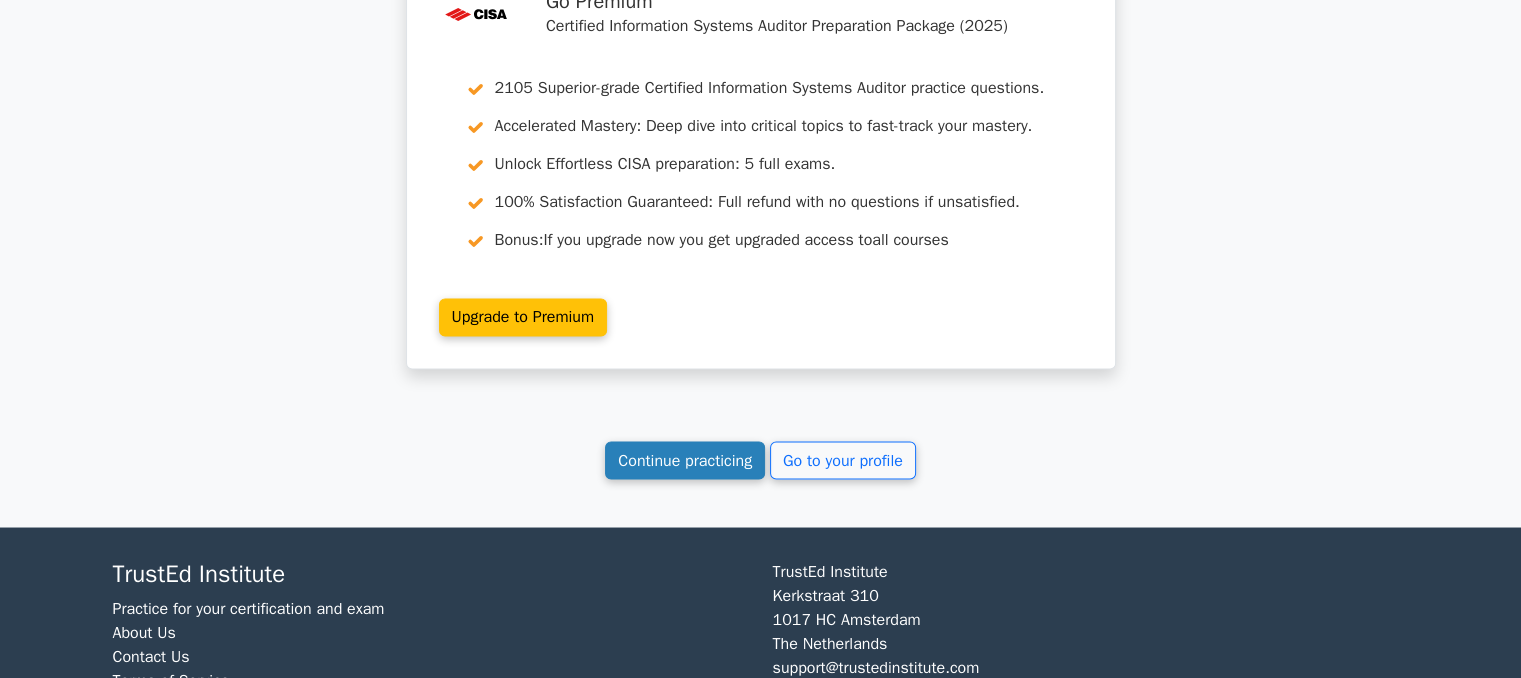 click on "Continue practicing" at bounding box center [685, 460] 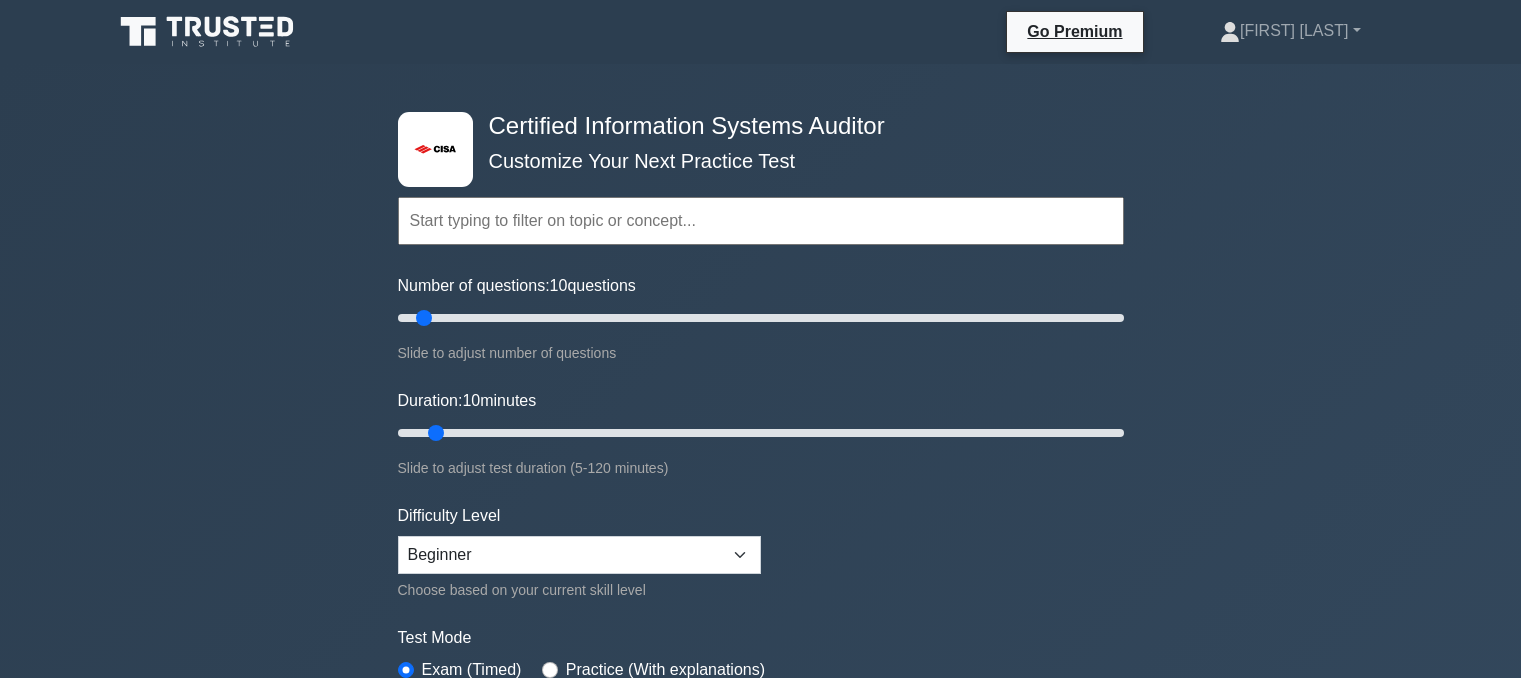 scroll, scrollTop: 0, scrollLeft: 0, axis: both 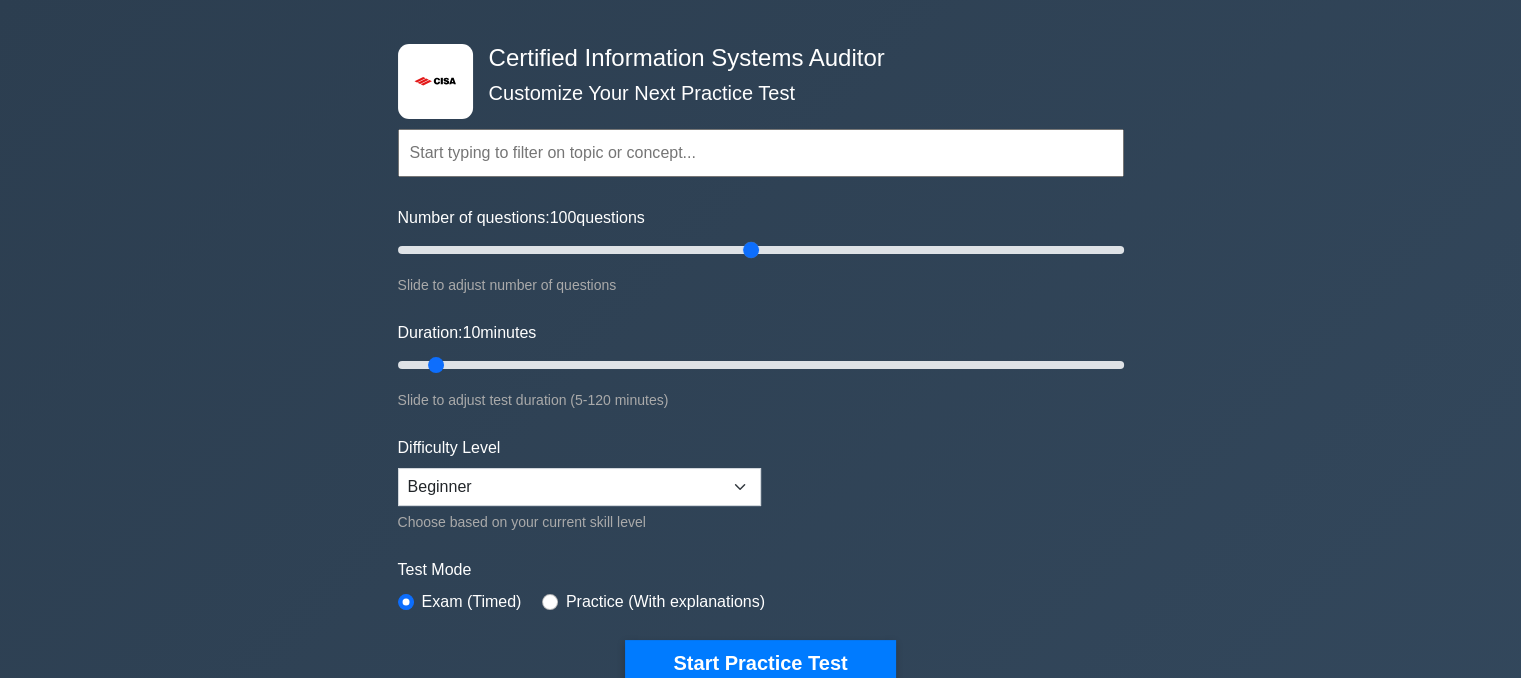 drag, startPoint x: 423, startPoint y: 244, endPoint x: 759, endPoint y: 248, distance: 336.0238 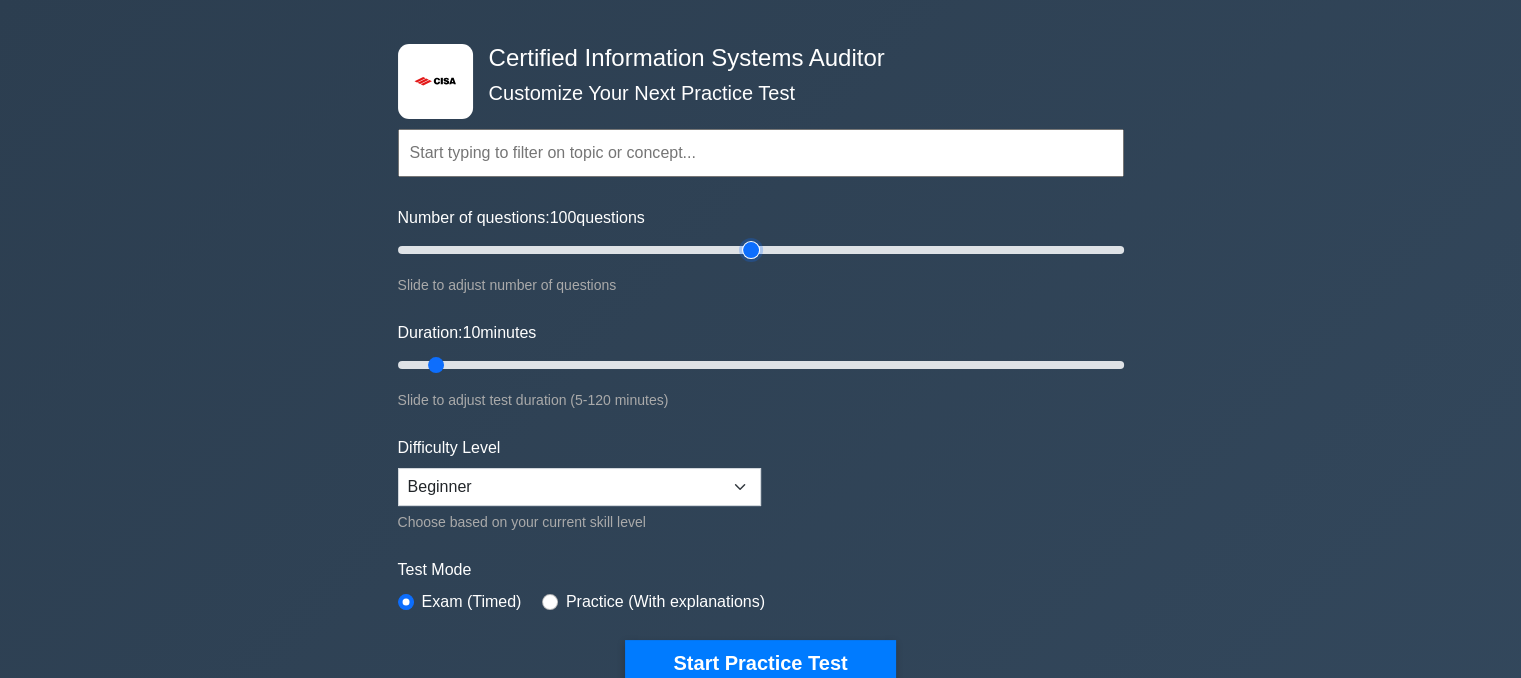 type on "100" 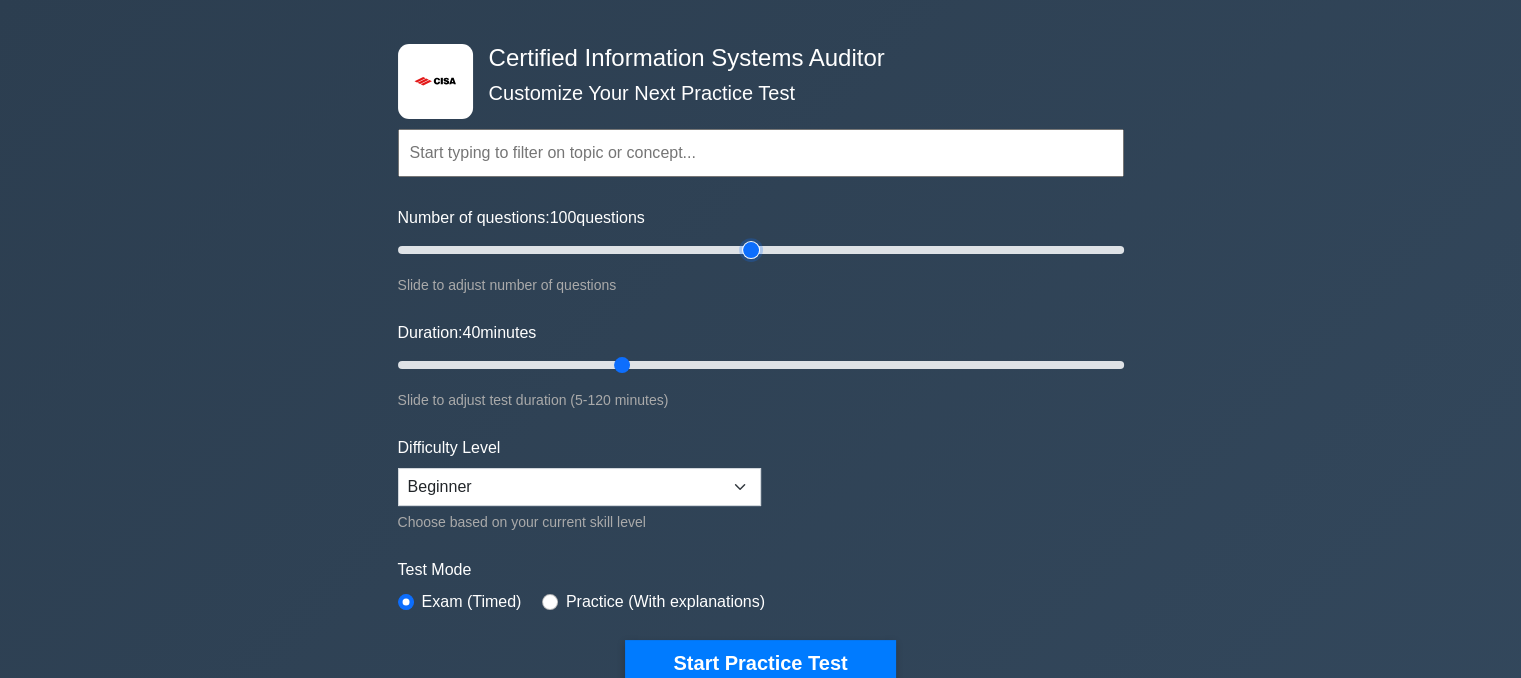 drag, startPoint x: 444, startPoint y: 359, endPoint x: 616, endPoint y: 364, distance: 172.07266 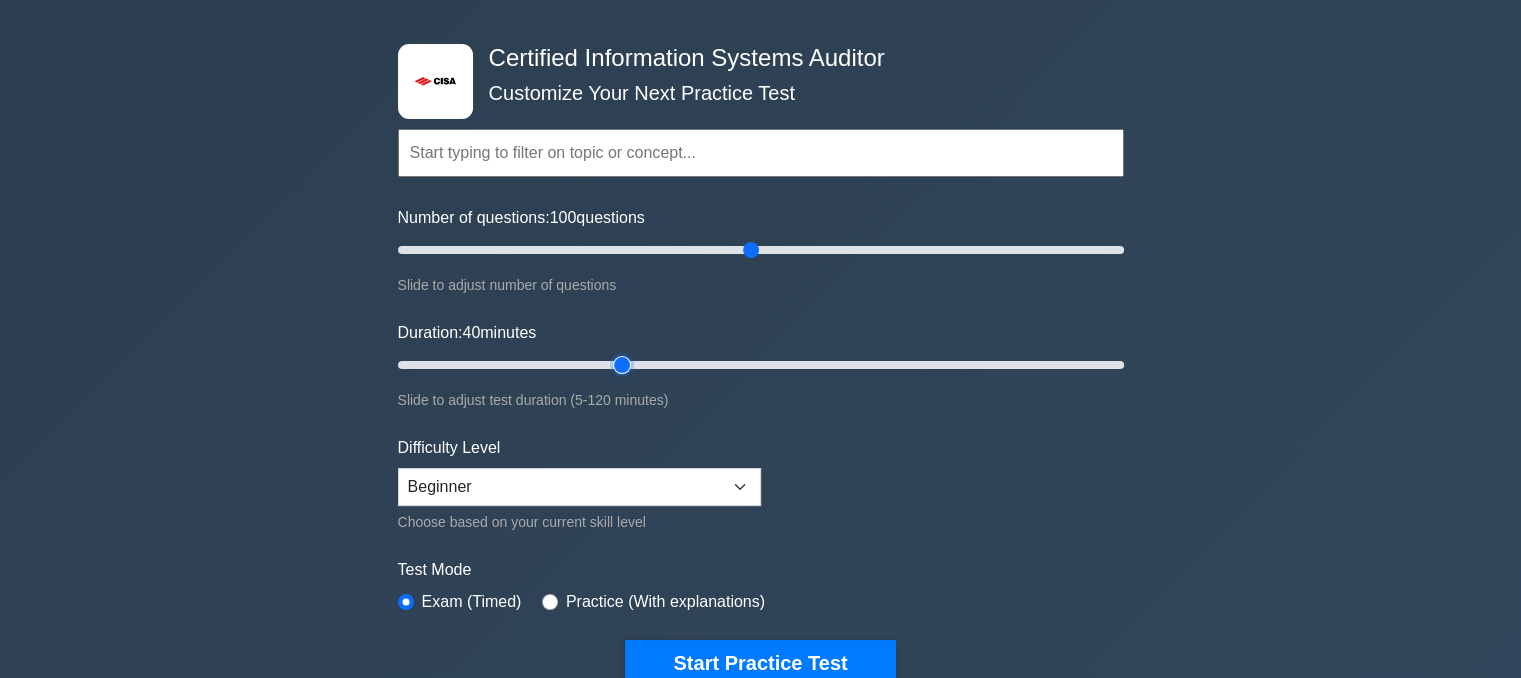 type on "40" 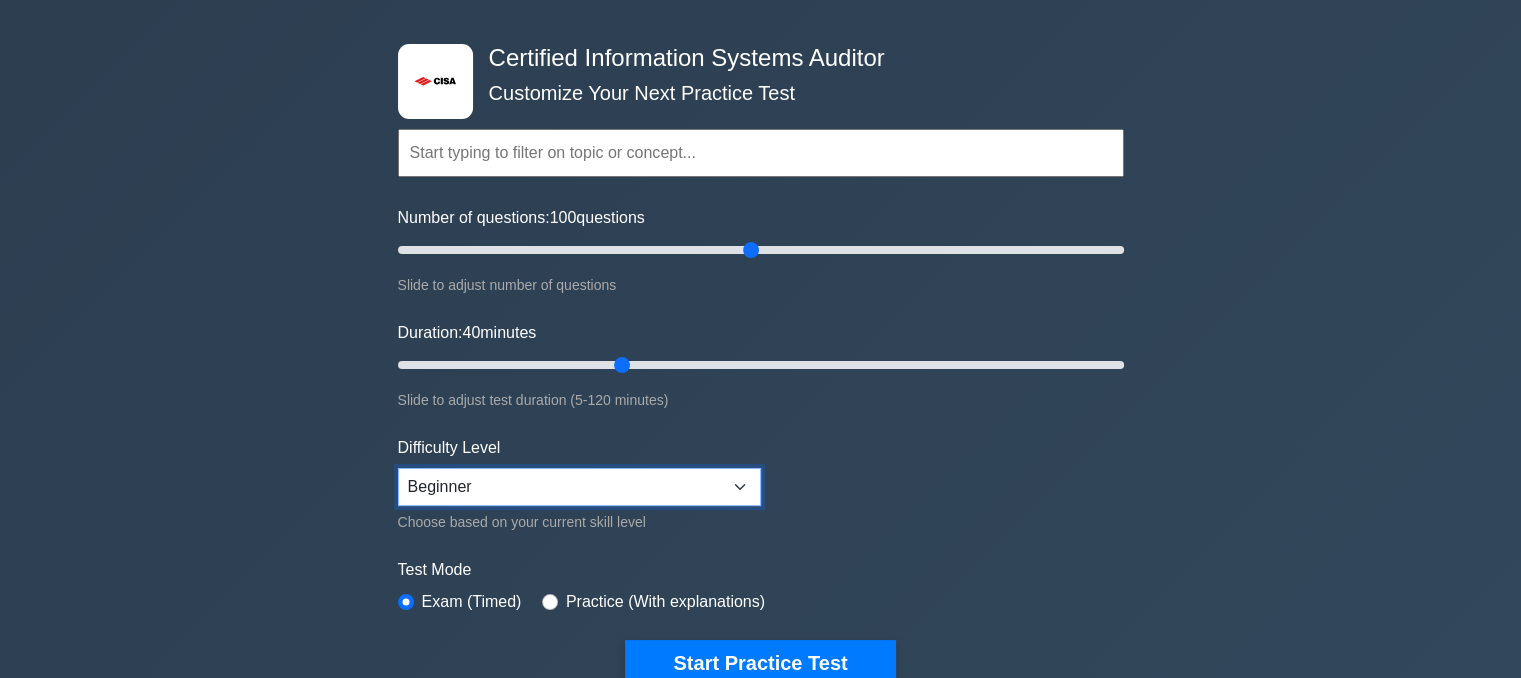 click on "Beginner
Intermediate
Expert" at bounding box center (579, 487) 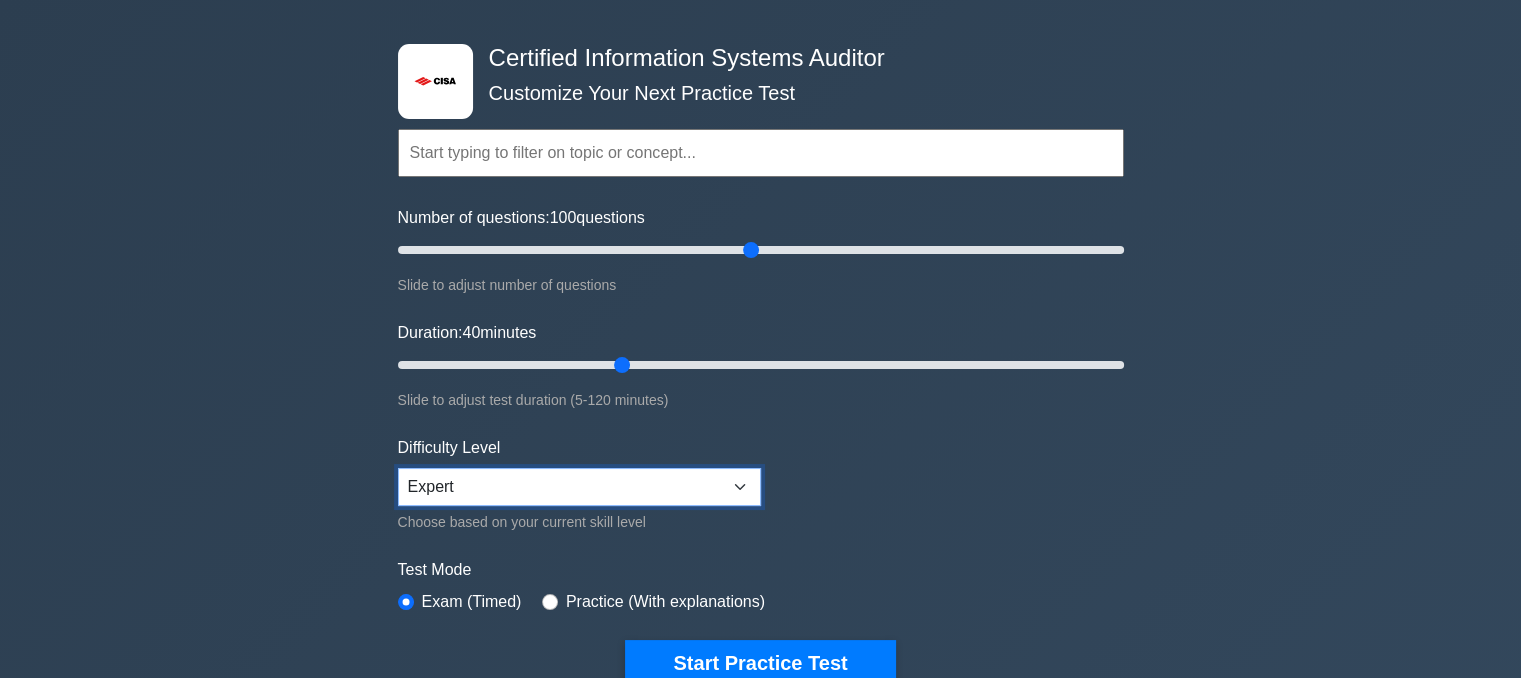 click on "Beginner
Intermediate
Expert" at bounding box center (579, 487) 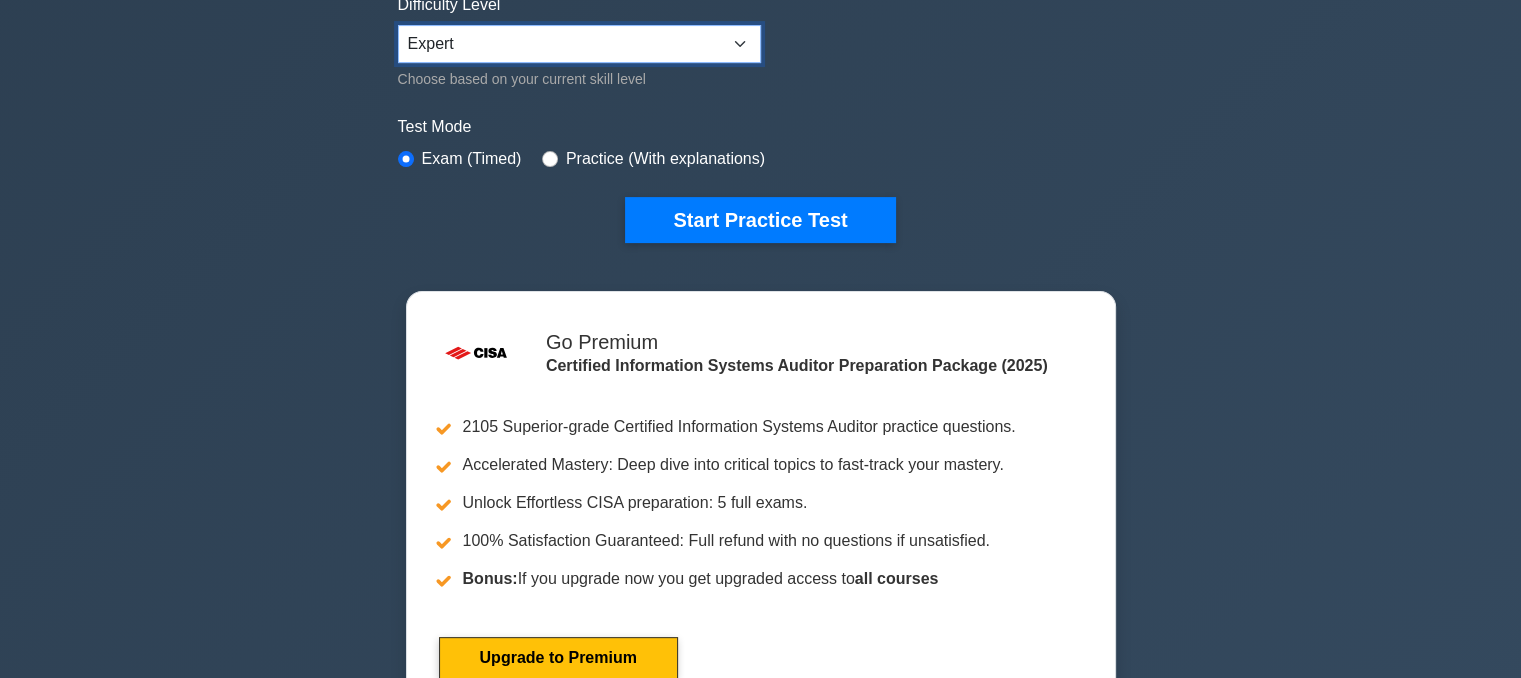 scroll, scrollTop: 500, scrollLeft: 0, axis: vertical 